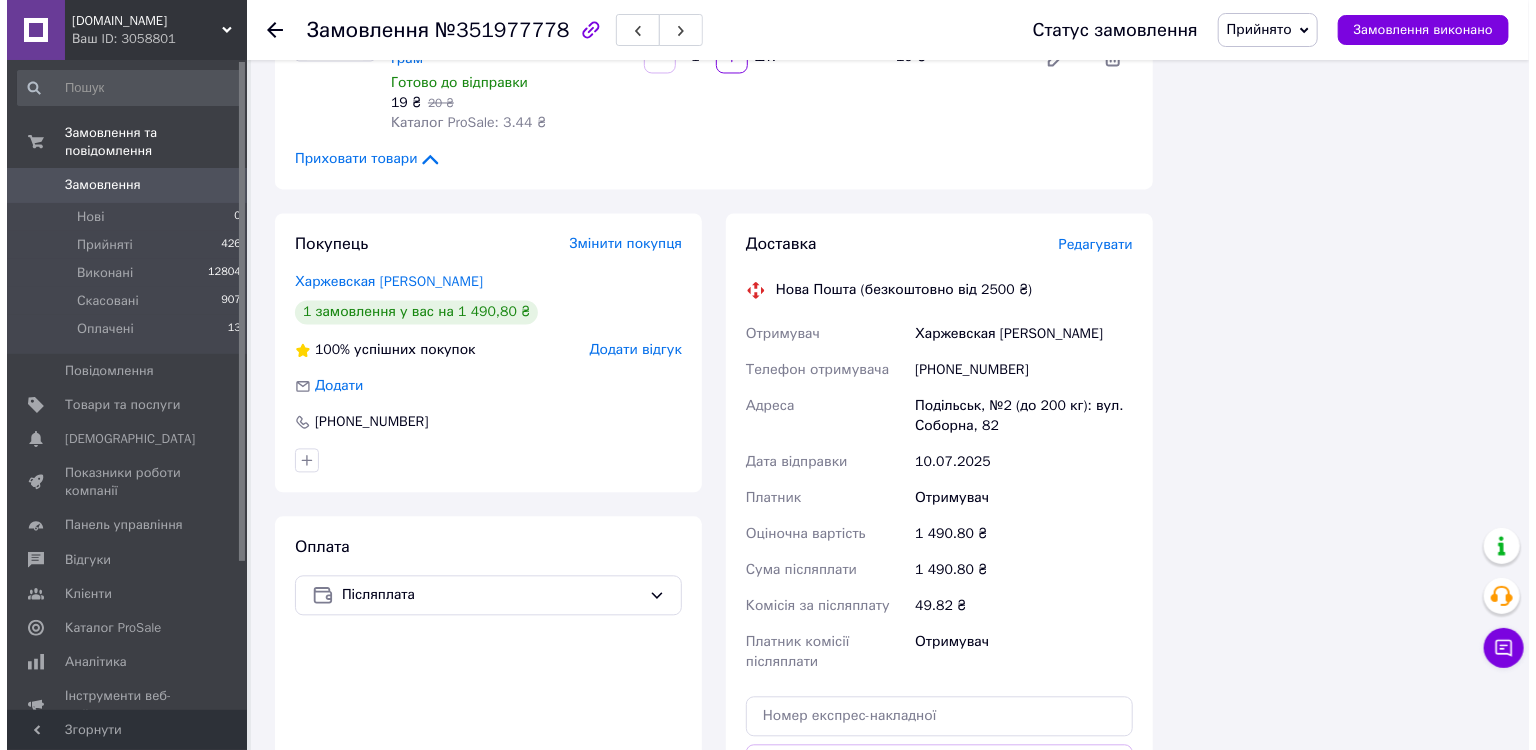 scroll, scrollTop: 1920, scrollLeft: 0, axis: vertical 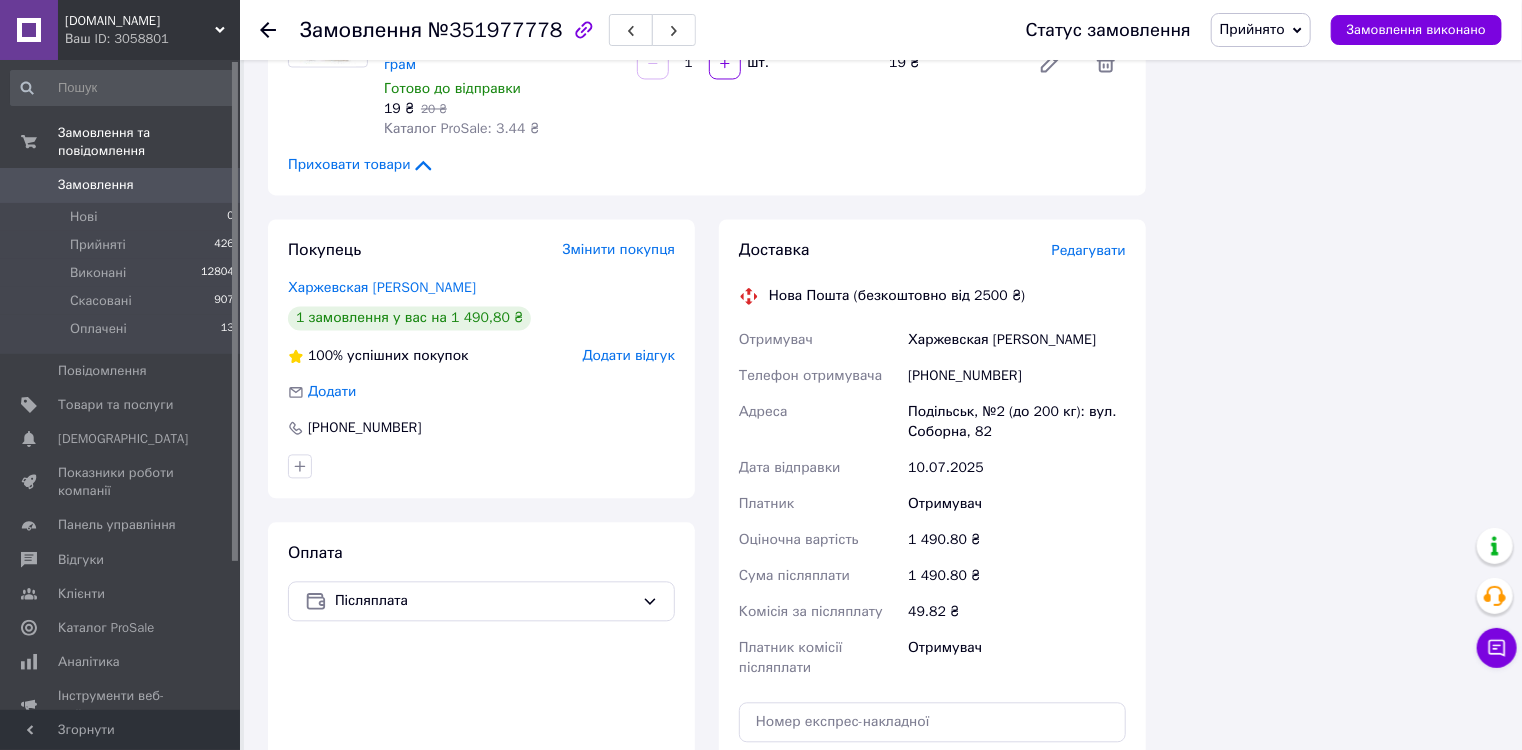 click on "Редагувати" at bounding box center [1089, 250] 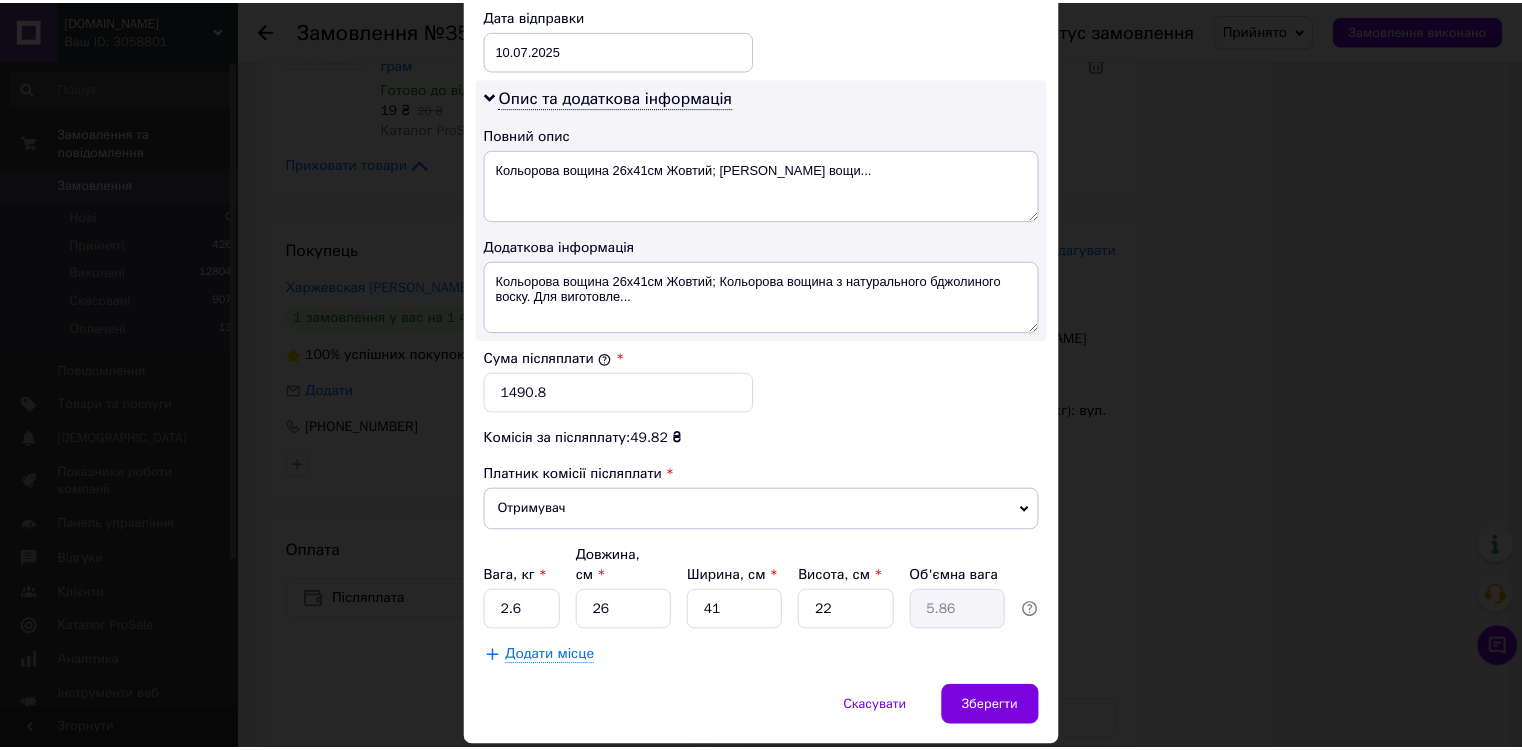scroll, scrollTop: 993, scrollLeft: 0, axis: vertical 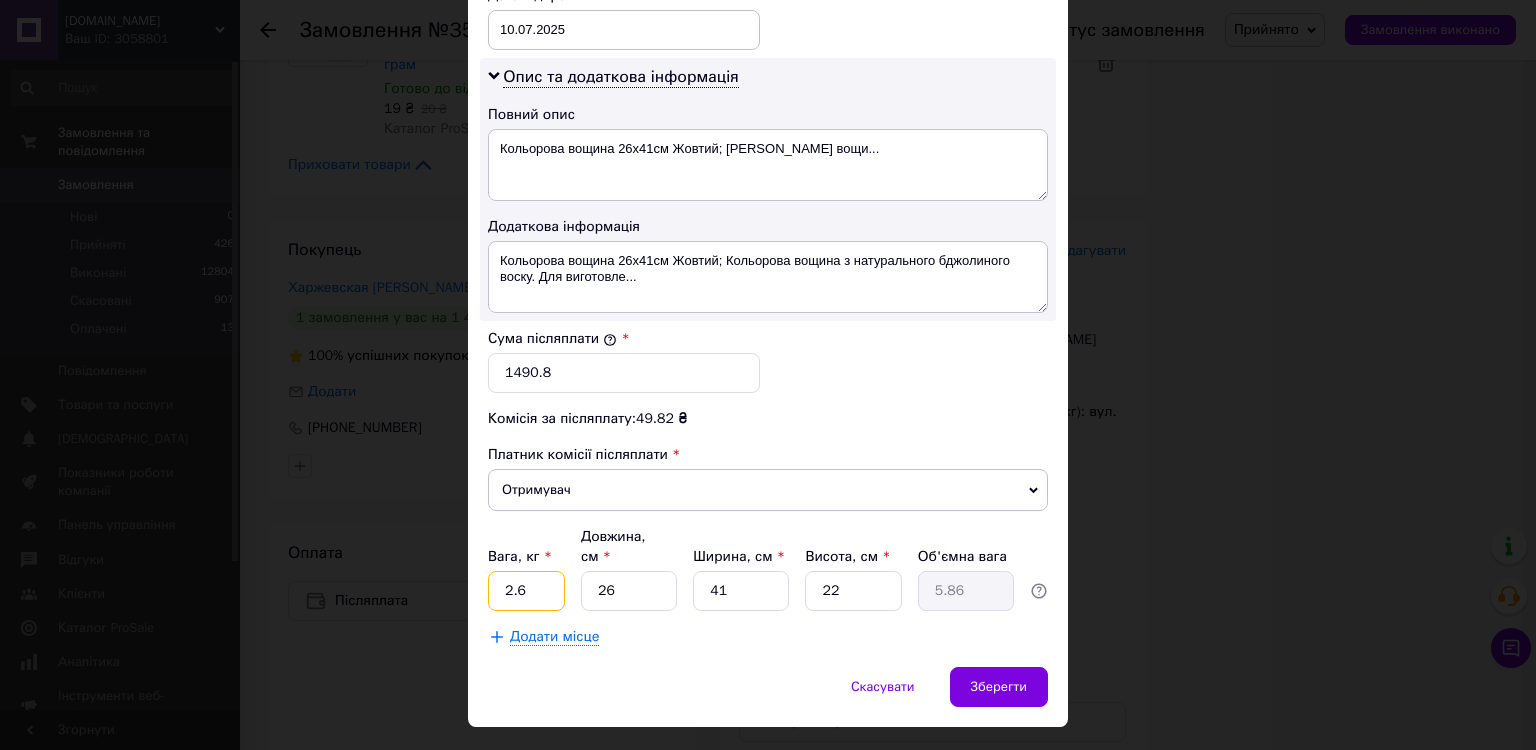 click on "2.6" at bounding box center (526, 591) 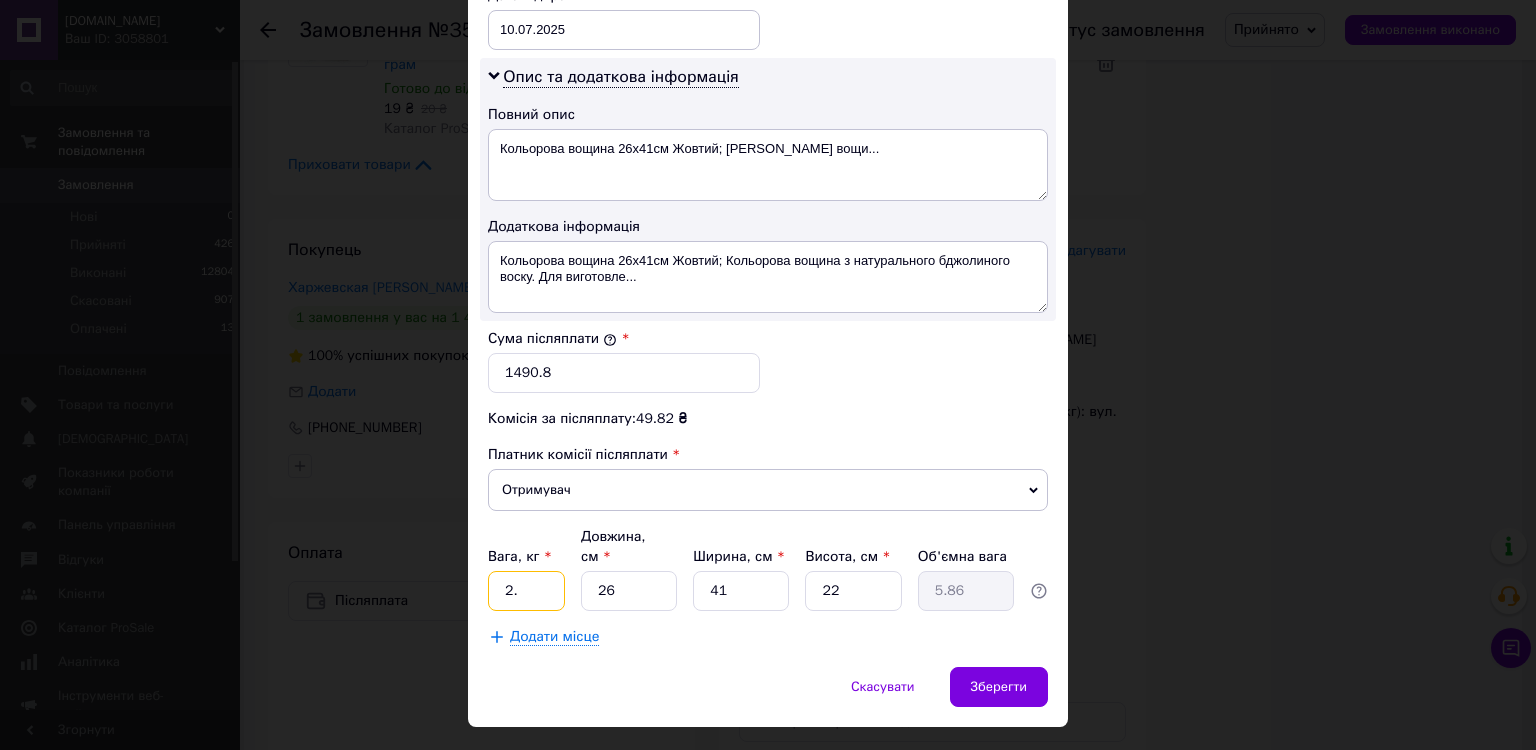 type on "2" 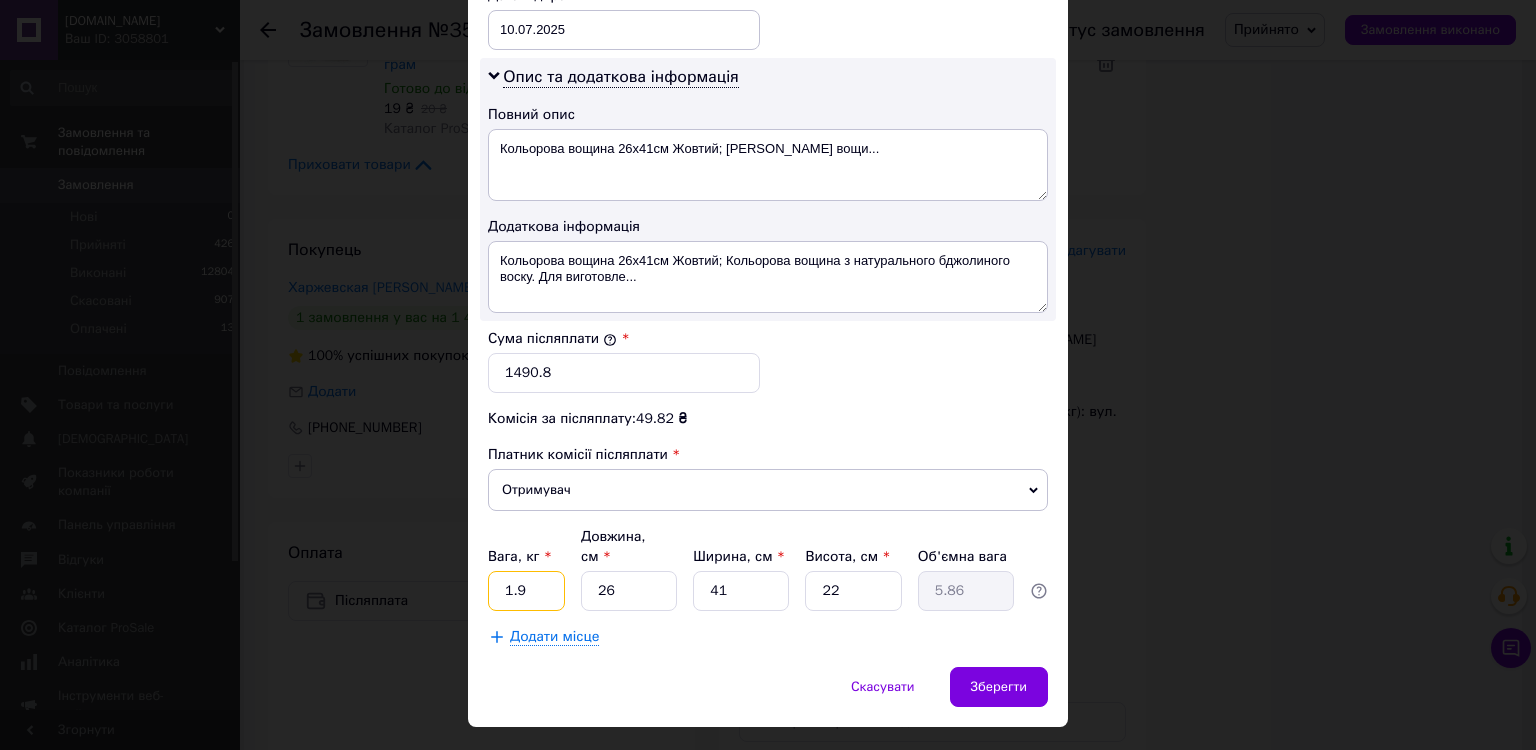 type on "1.9" 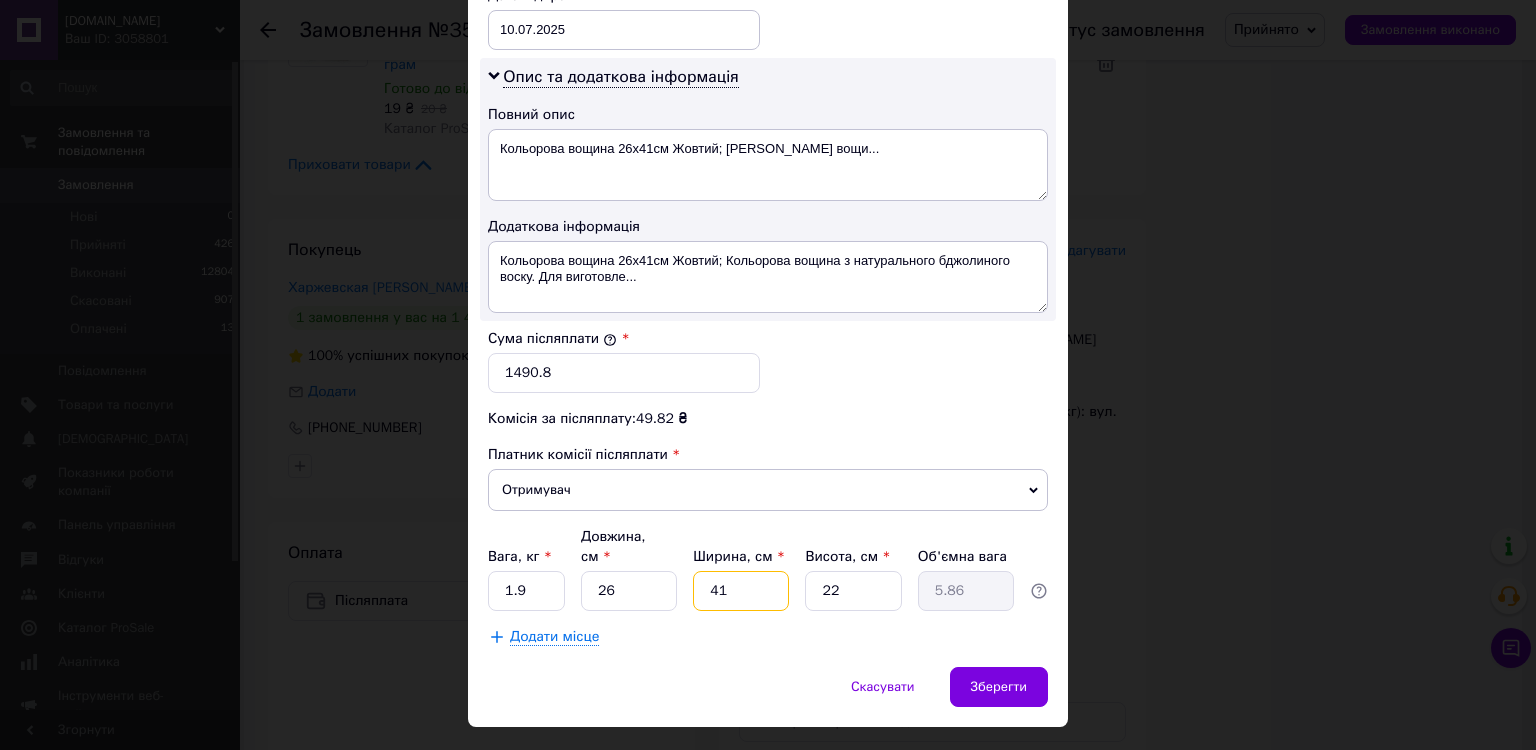 click on "41" at bounding box center [741, 591] 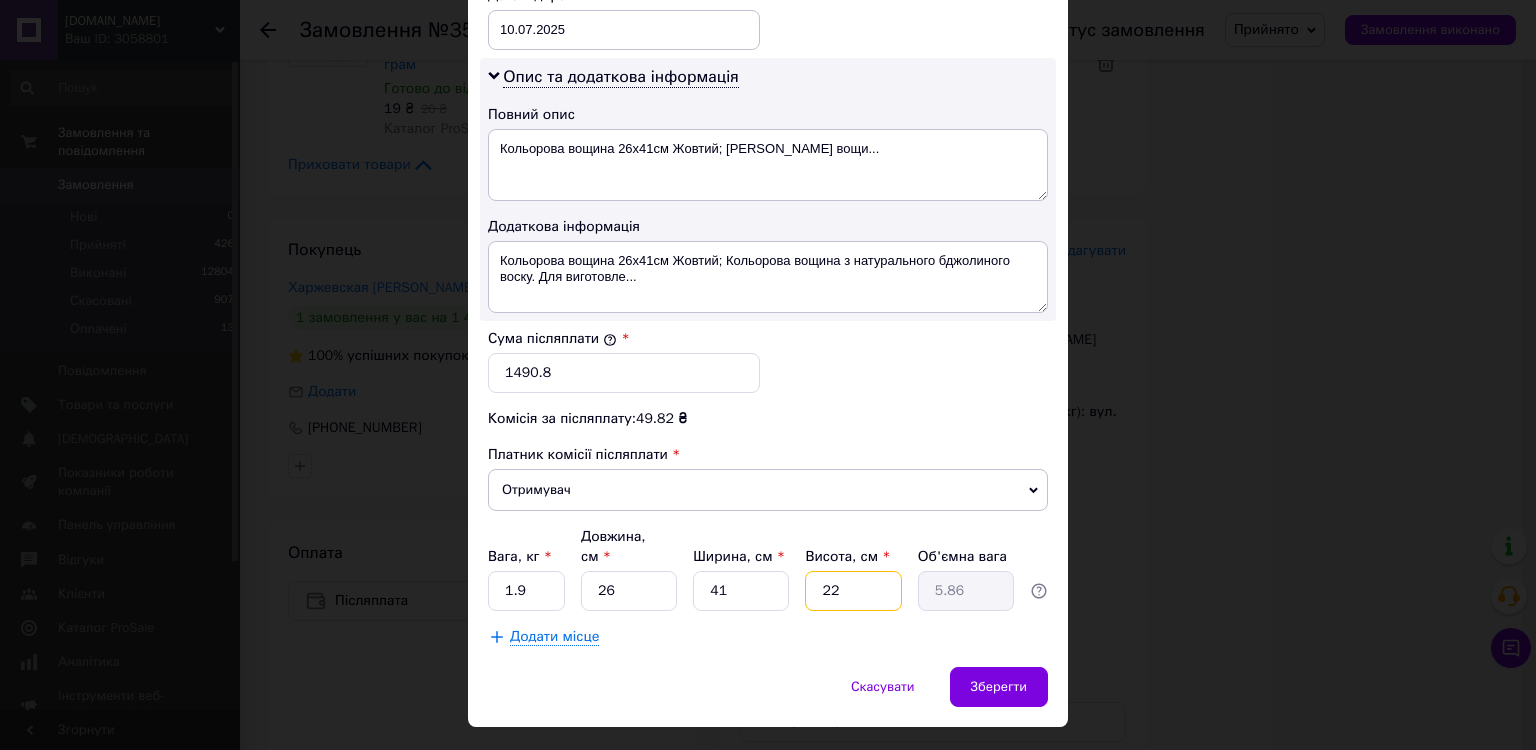 click on "22" at bounding box center [853, 591] 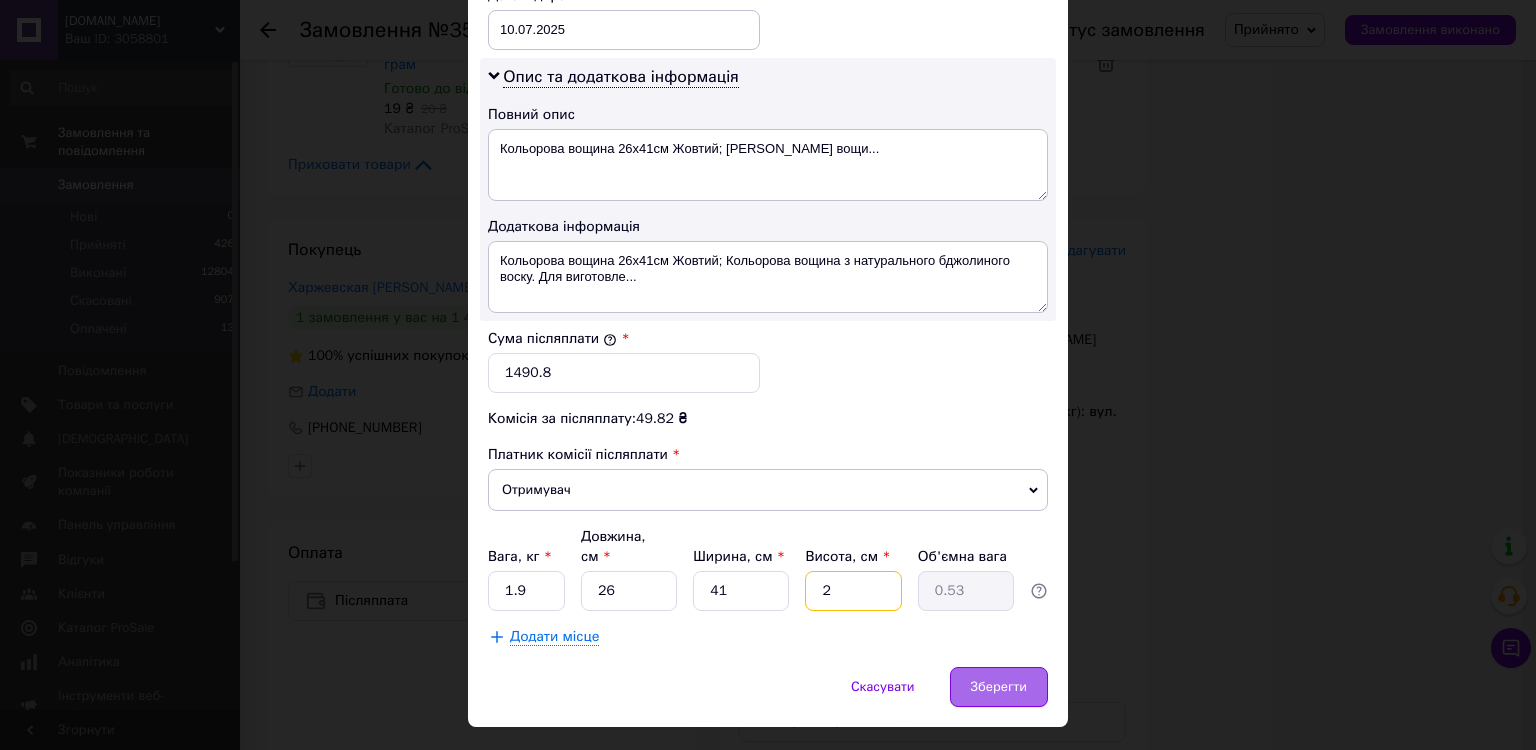 type on "2" 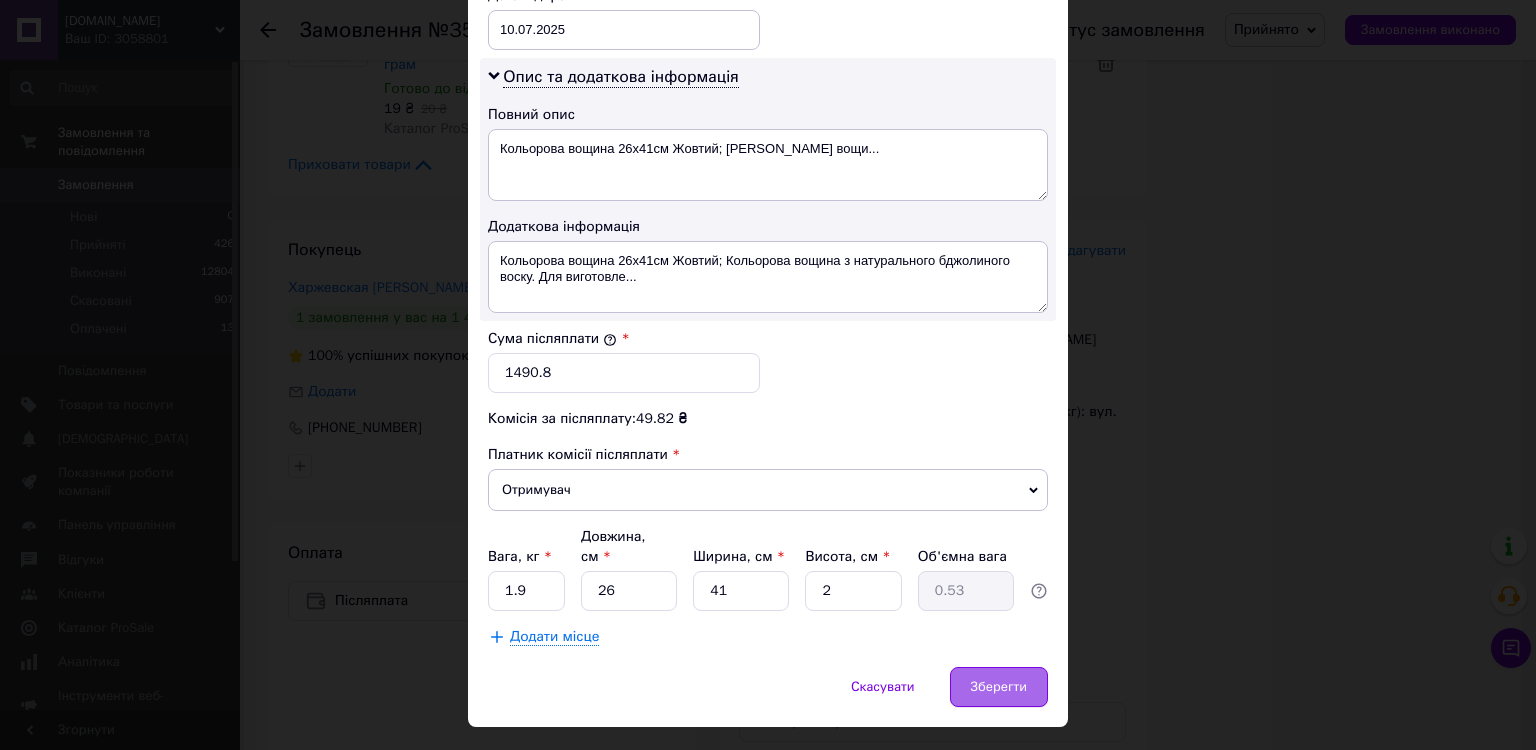click on "Зберегти" at bounding box center (999, 687) 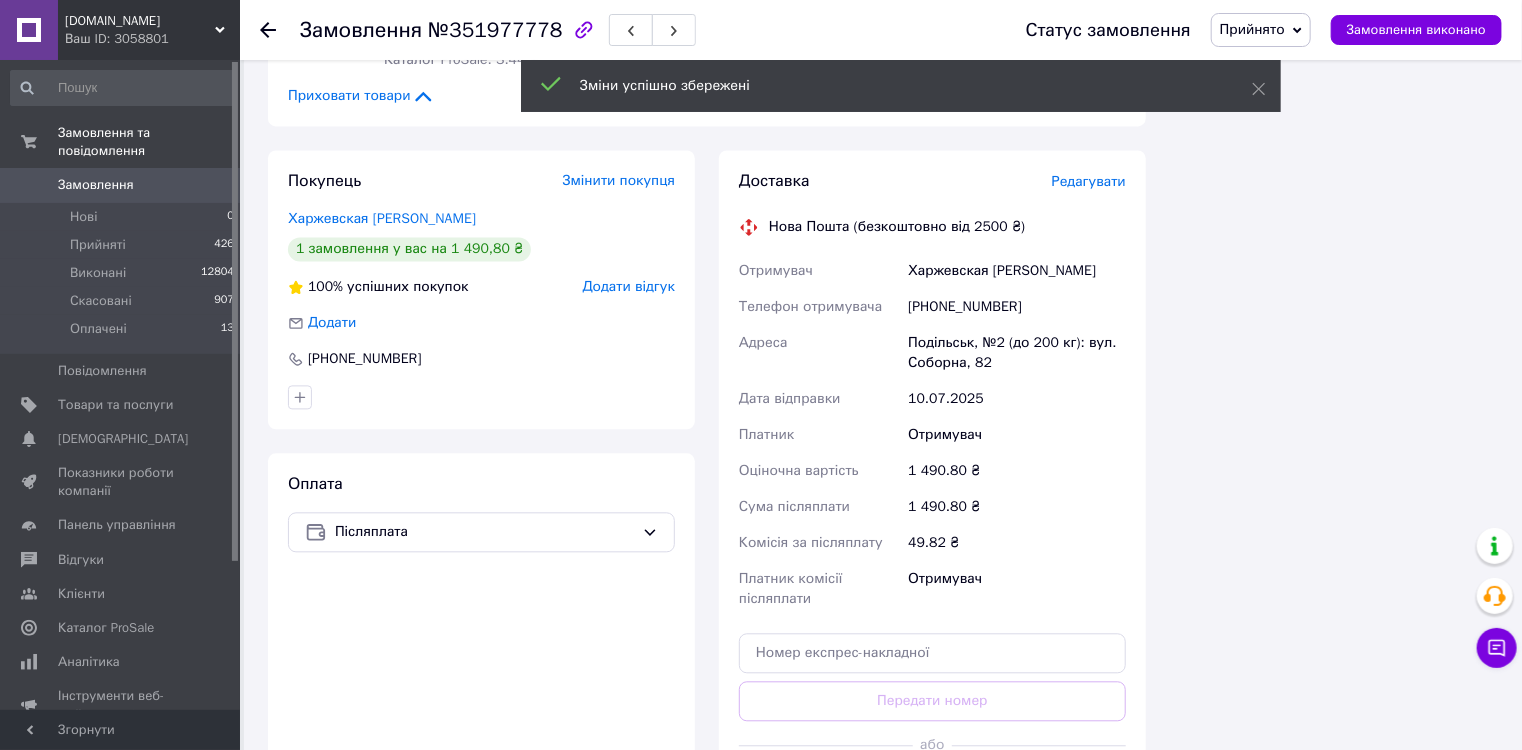 scroll, scrollTop: 2000, scrollLeft: 0, axis: vertical 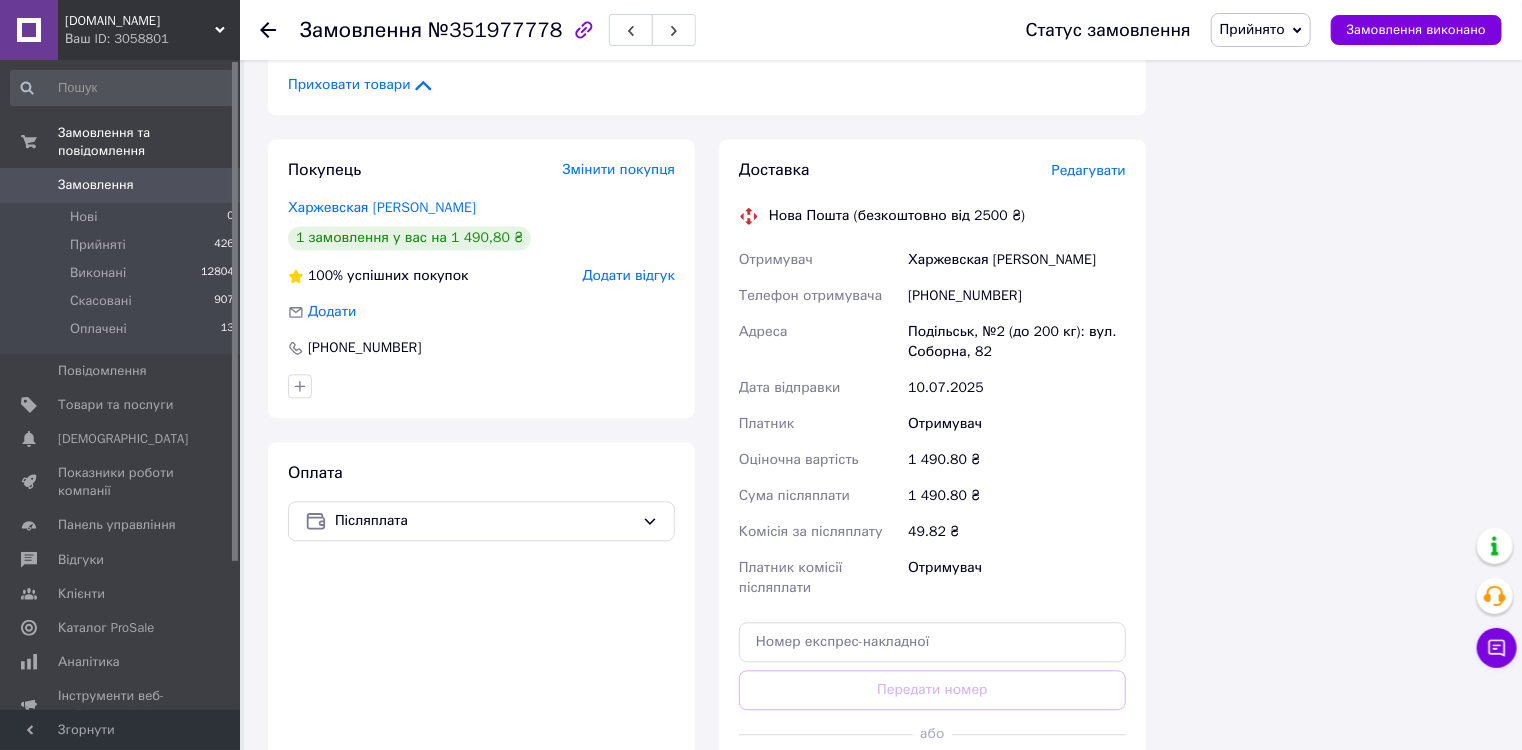 click on "Згенерувати ЕН" at bounding box center [932, 779] 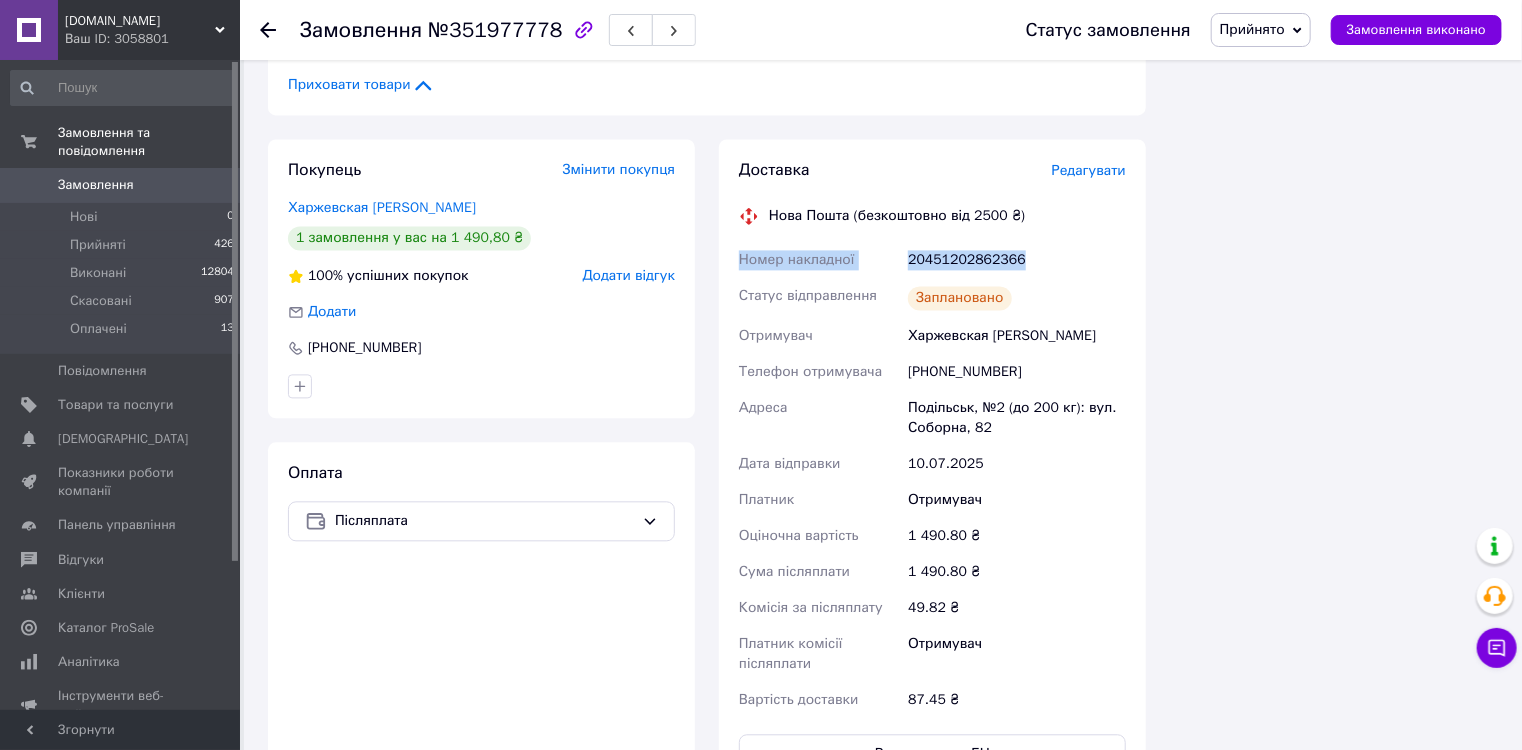 drag, startPoint x: 1028, startPoint y: 218, endPoint x: 736, endPoint y: 216, distance: 292.00684 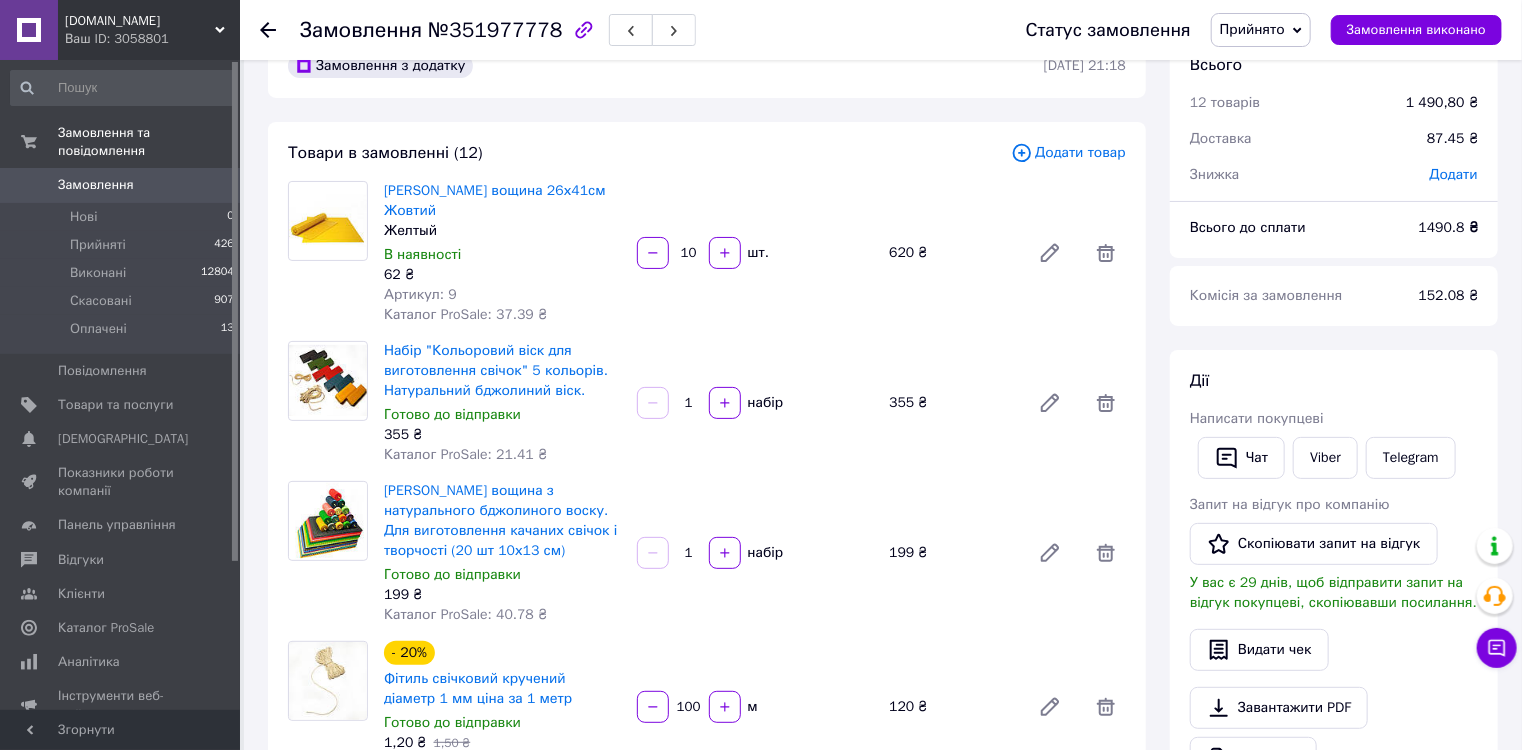 scroll, scrollTop: 0, scrollLeft: 0, axis: both 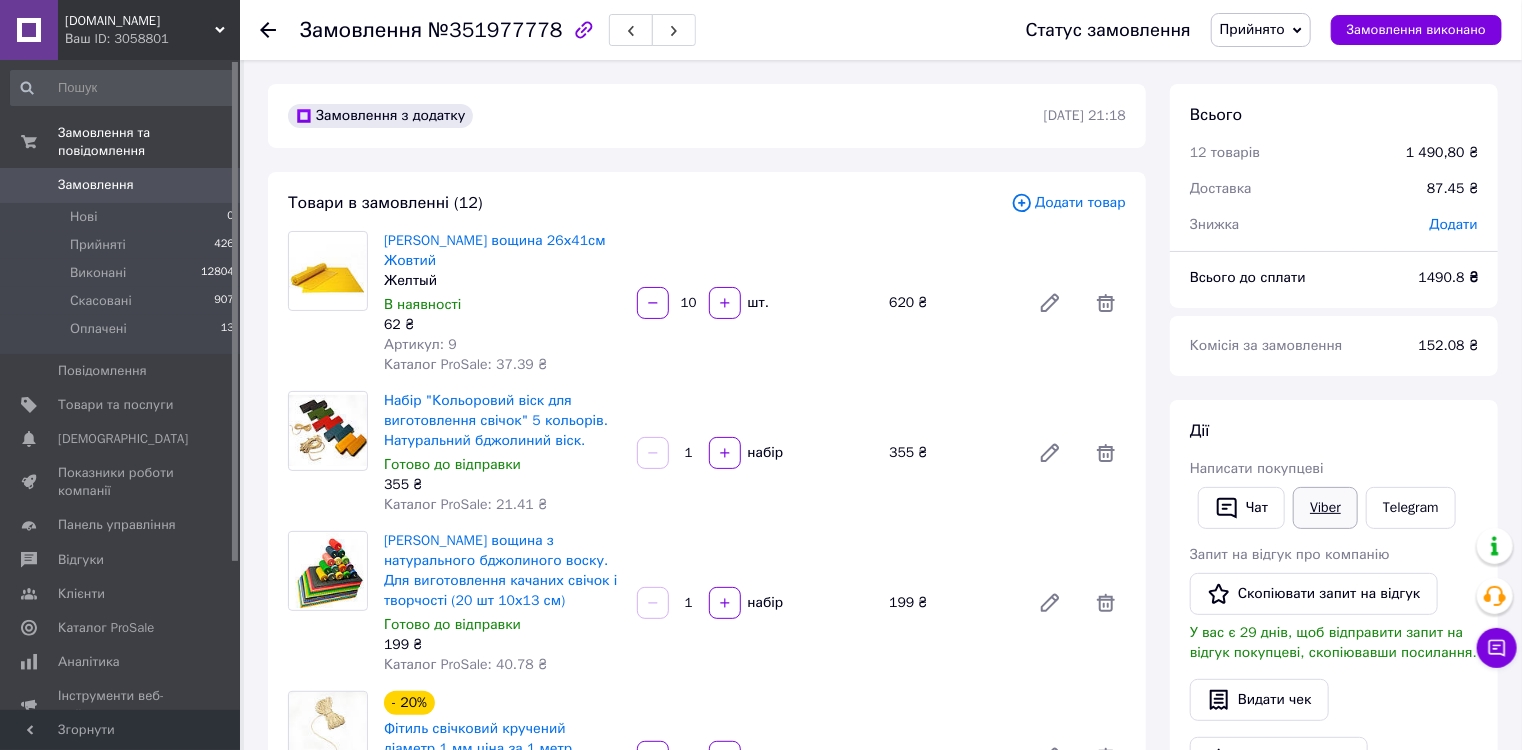 click on "Viber" at bounding box center [1325, 508] 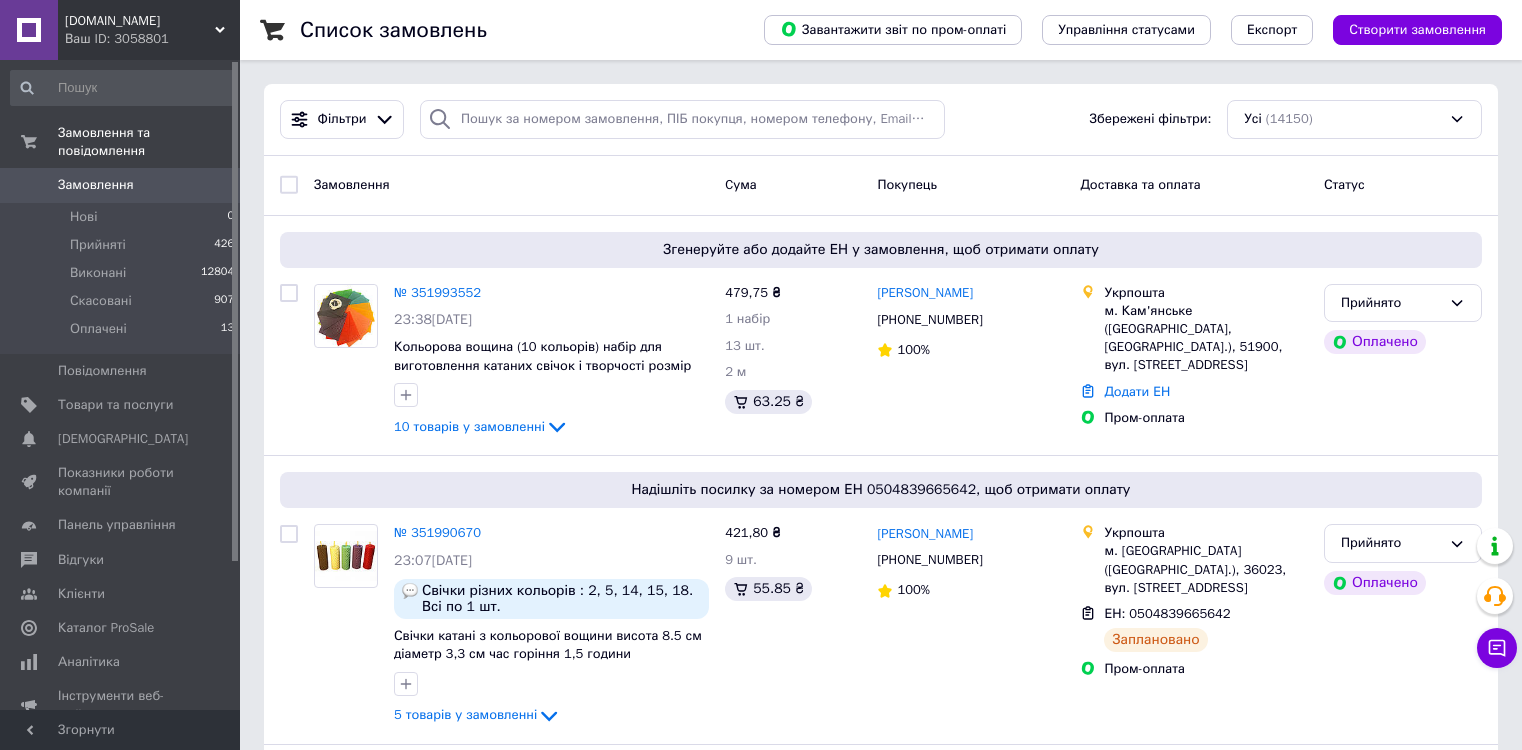scroll, scrollTop: 0, scrollLeft: 0, axis: both 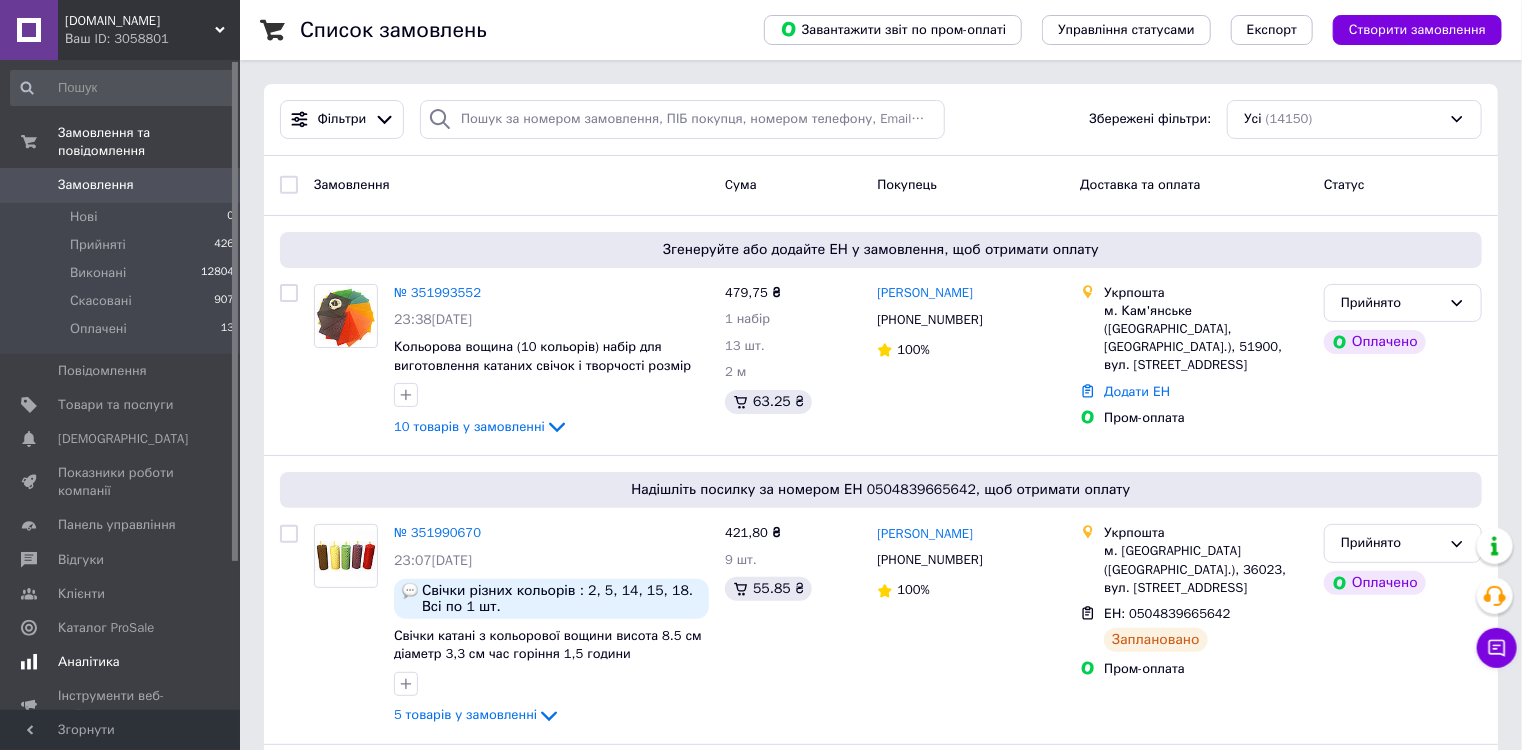 click on "Аналітика" at bounding box center [89, 662] 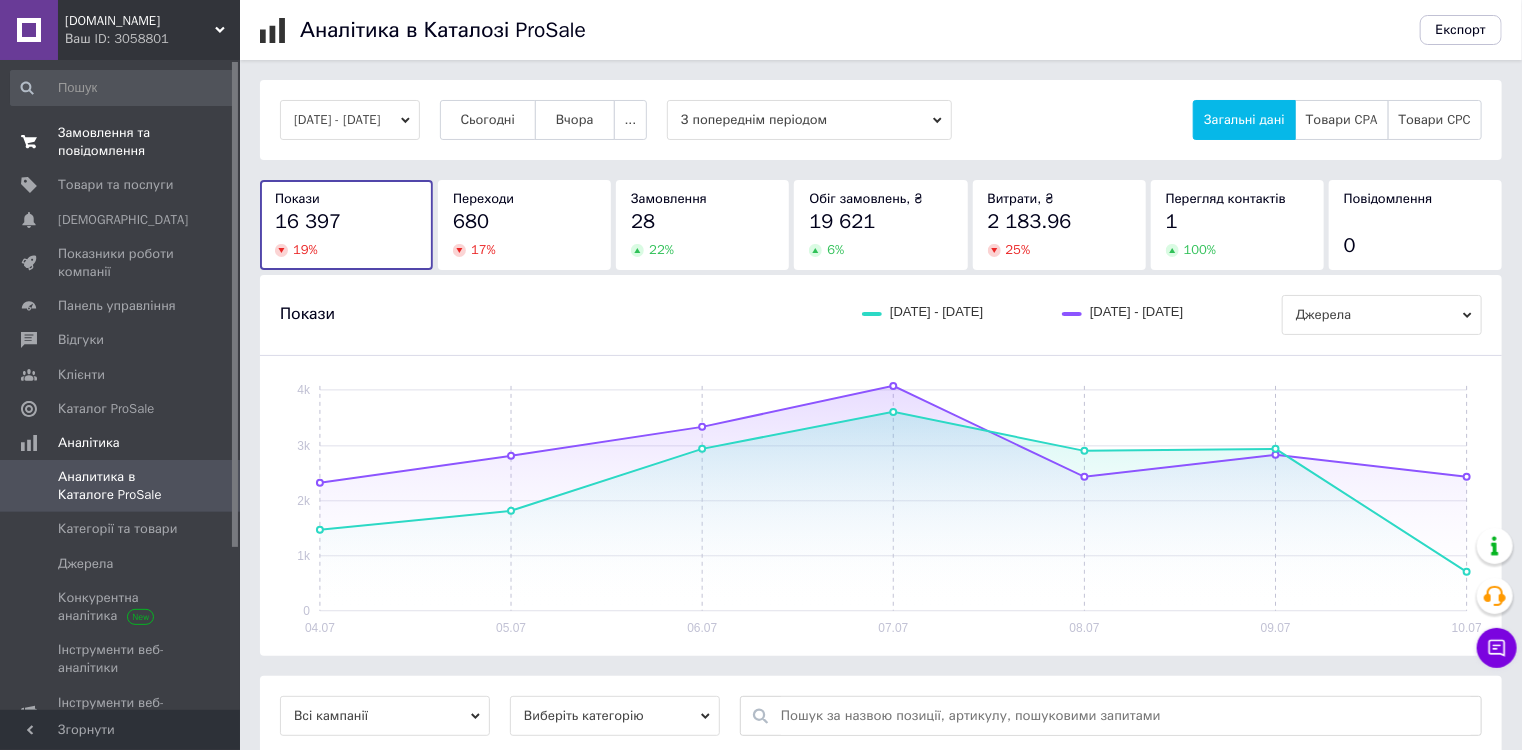 click on "Замовлення та повідомлення" at bounding box center [121, 142] 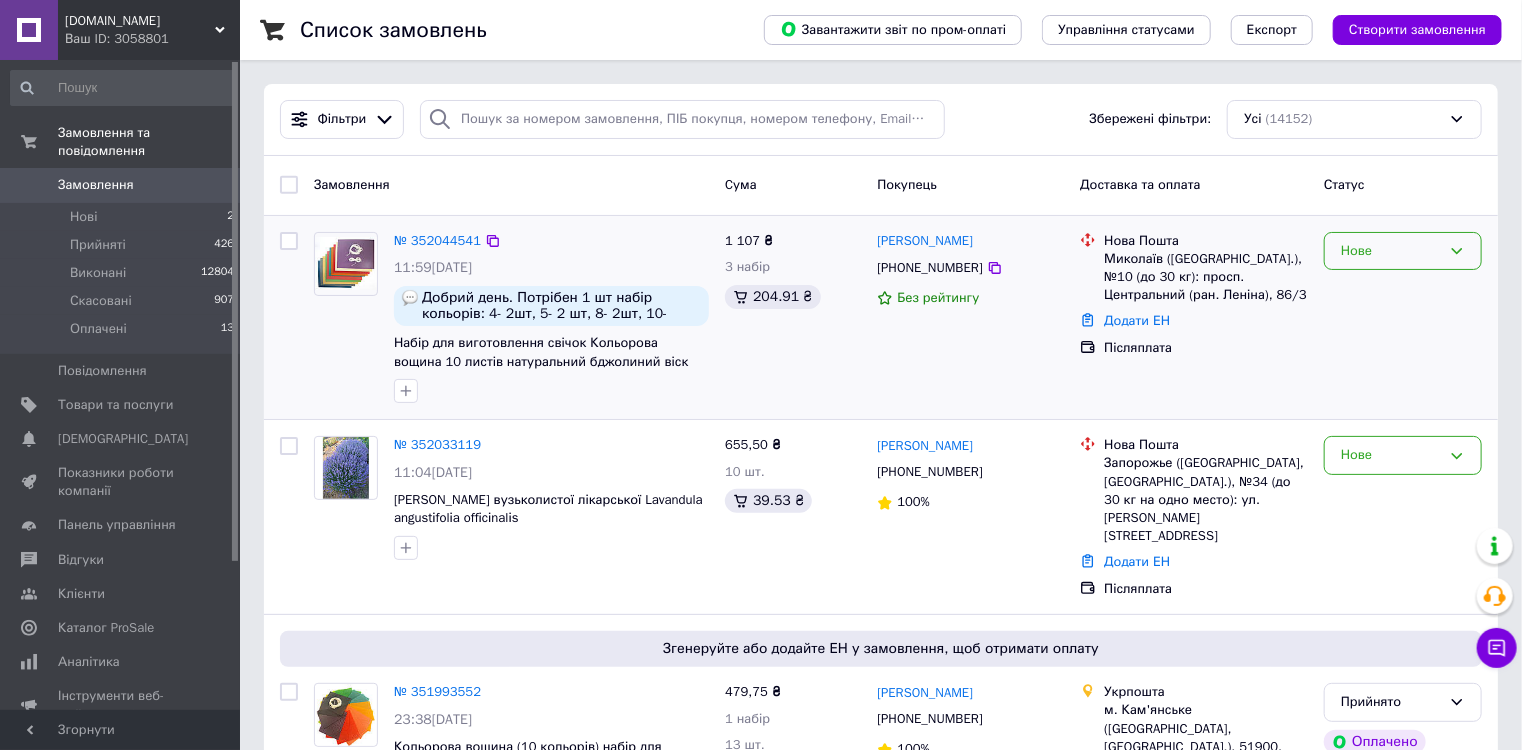 click on "Нове" at bounding box center [1403, 251] 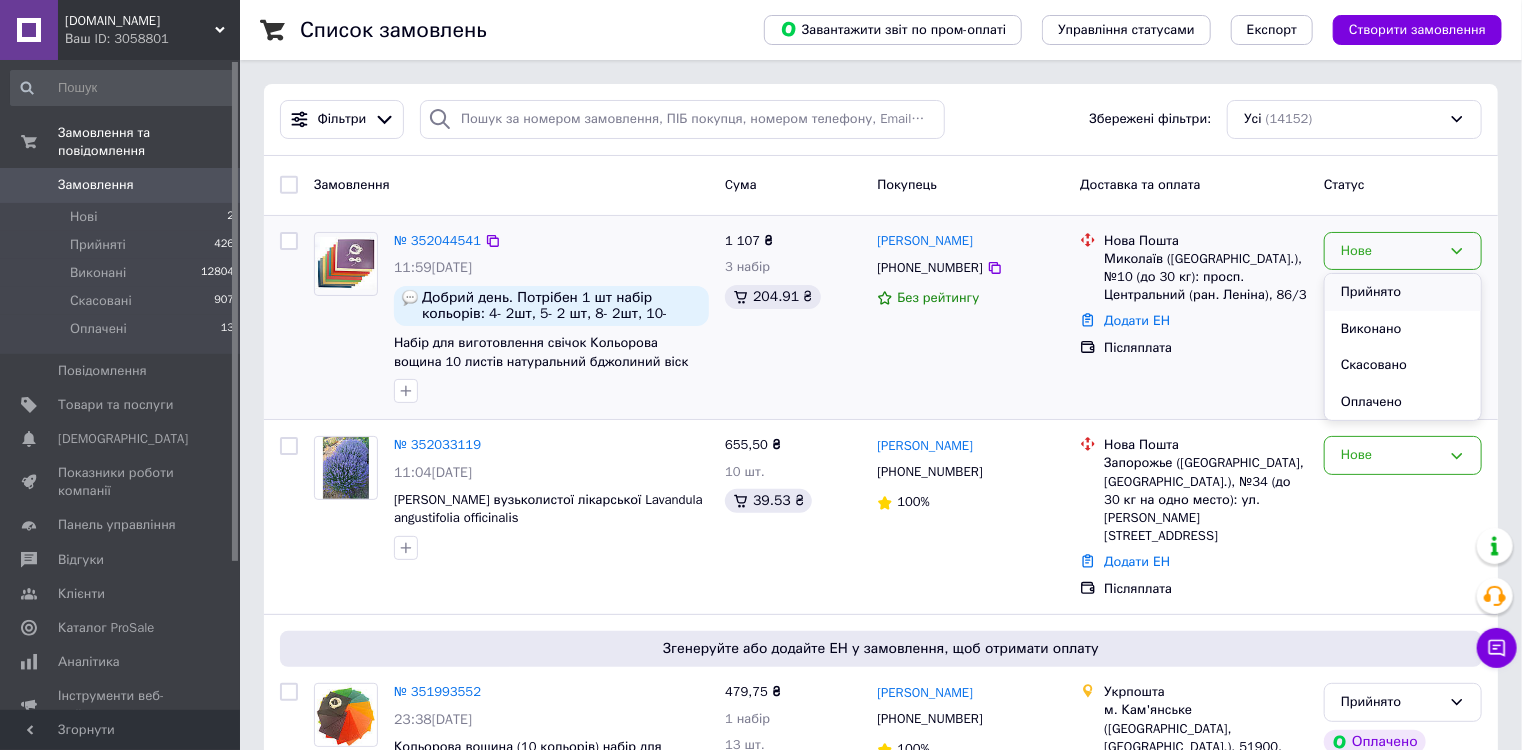 click on "Прийнято" at bounding box center (1403, 292) 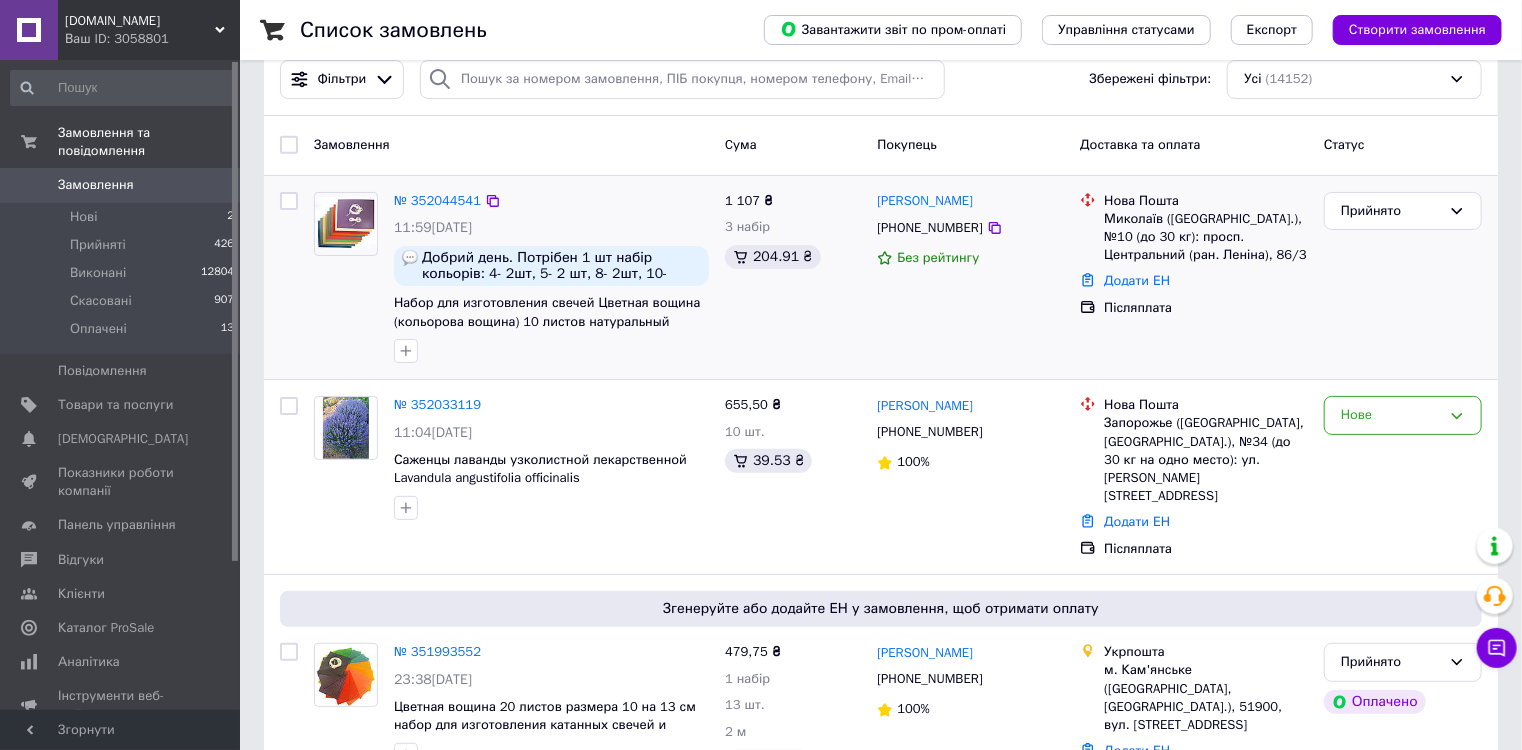 scroll, scrollTop: 160, scrollLeft: 0, axis: vertical 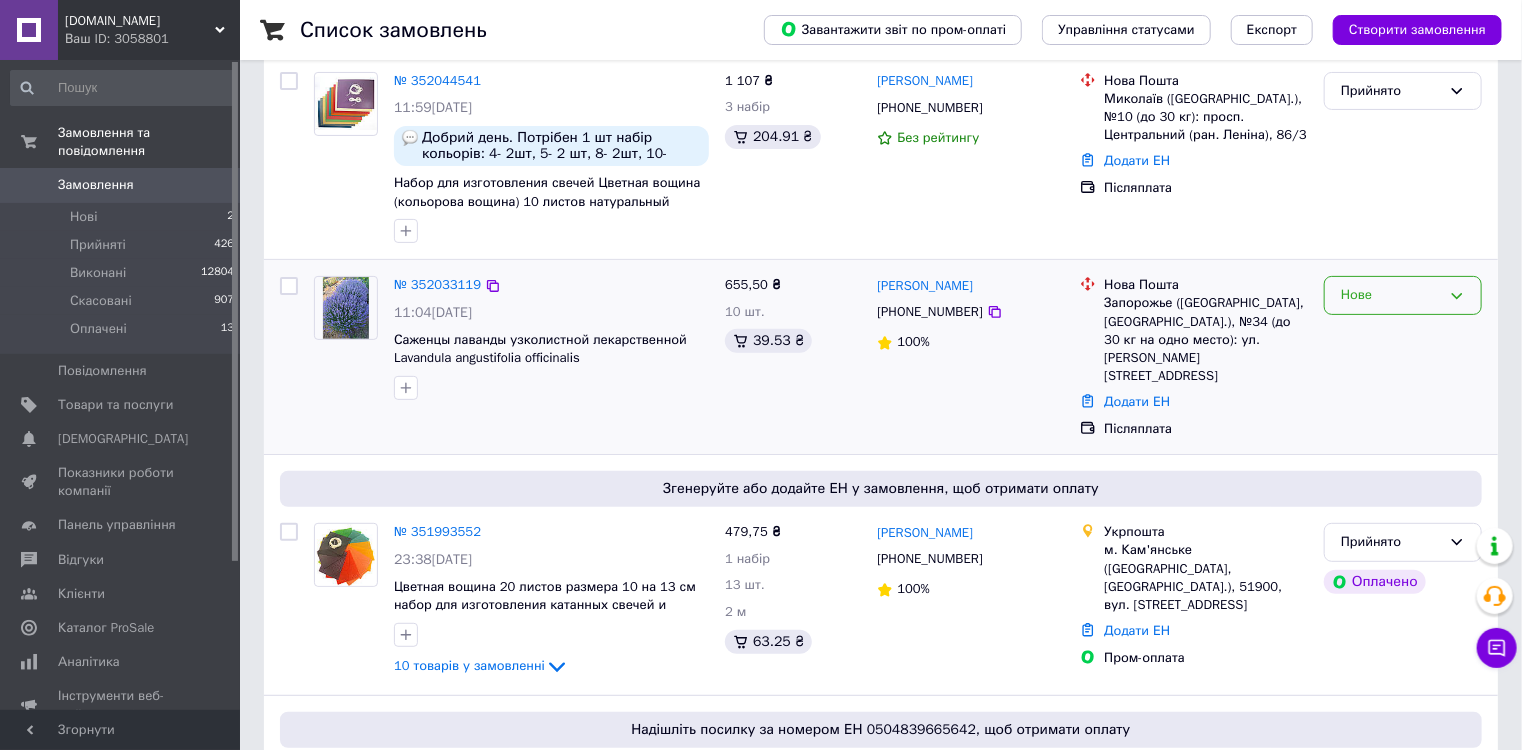 click on "Нове" at bounding box center [1403, 295] 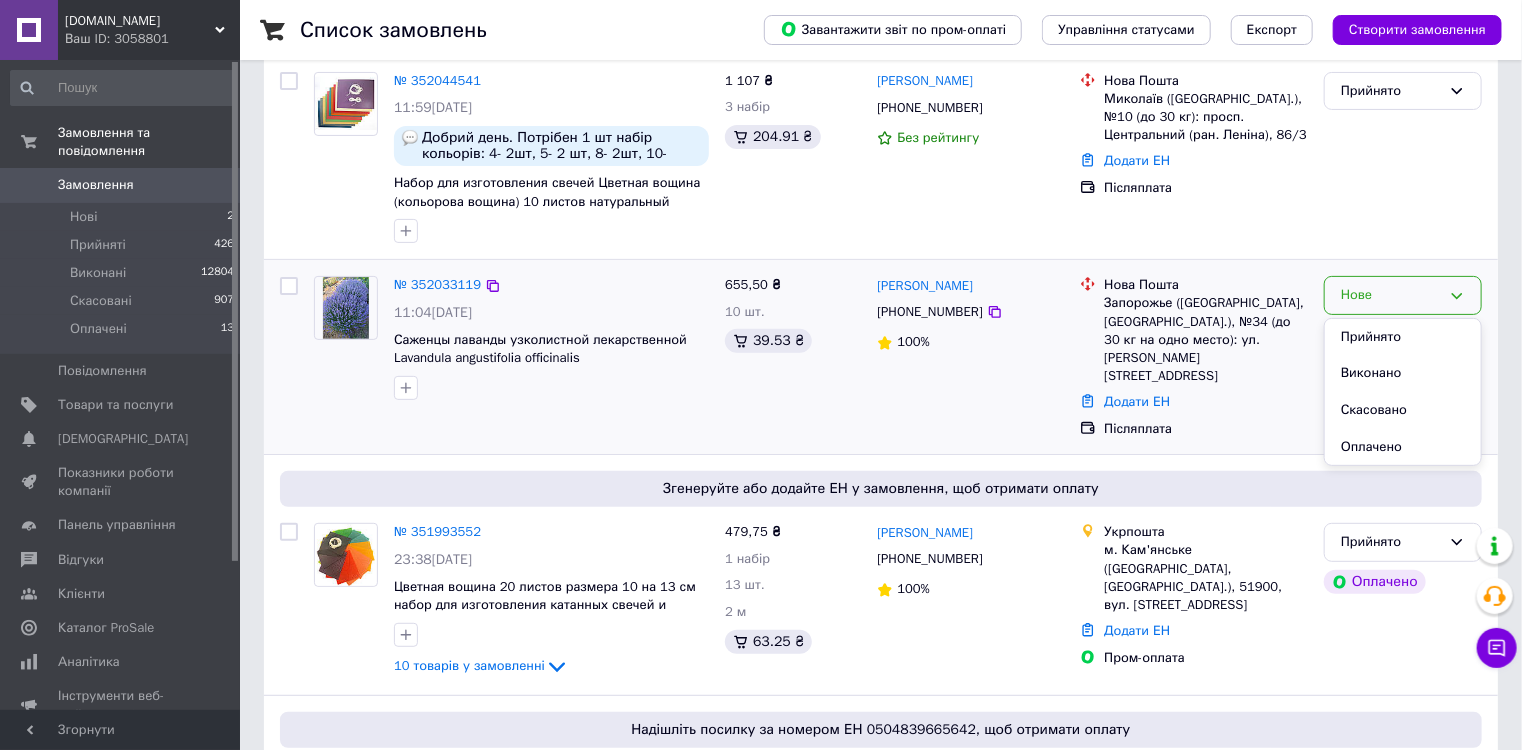click on "Прийнято" at bounding box center [1403, 337] 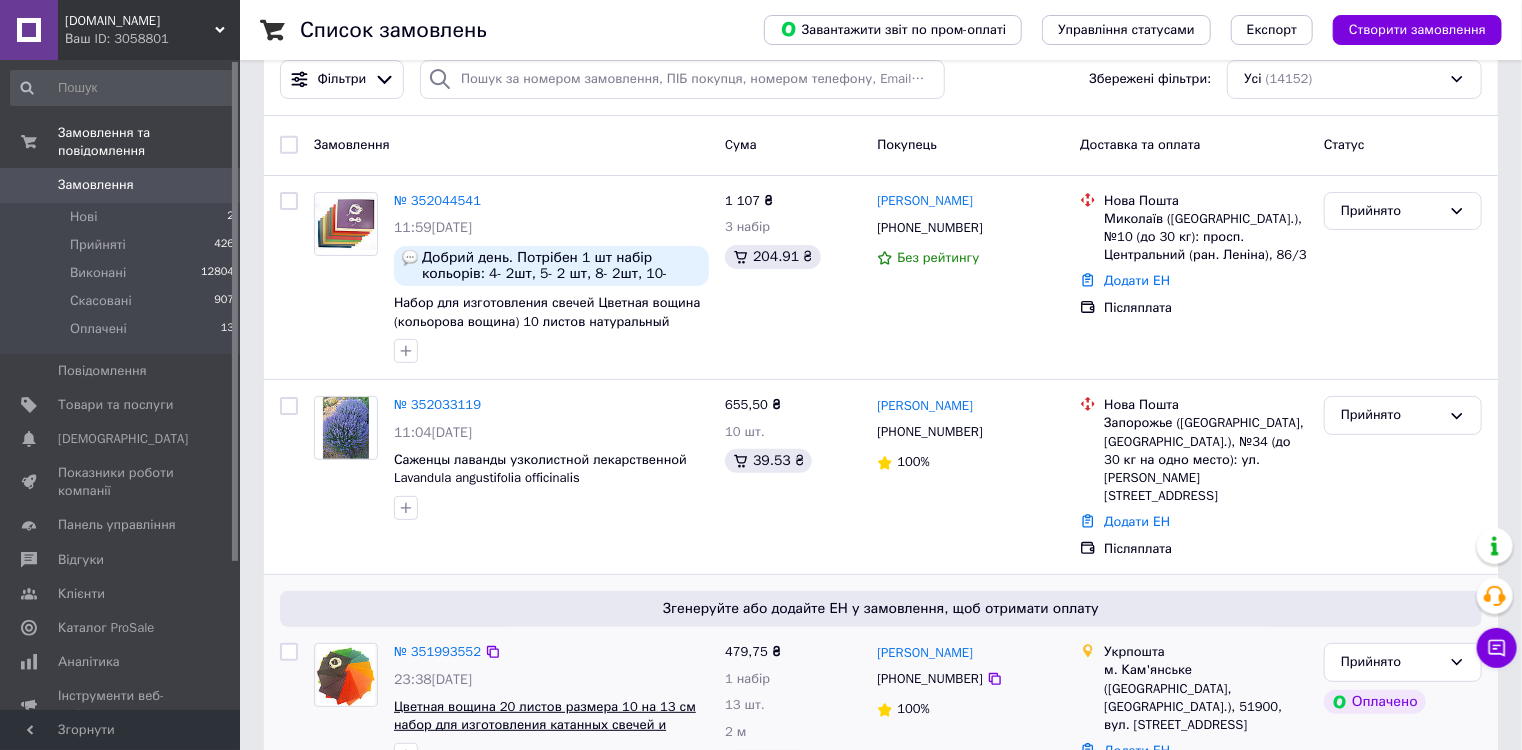 scroll, scrollTop: 0, scrollLeft: 0, axis: both 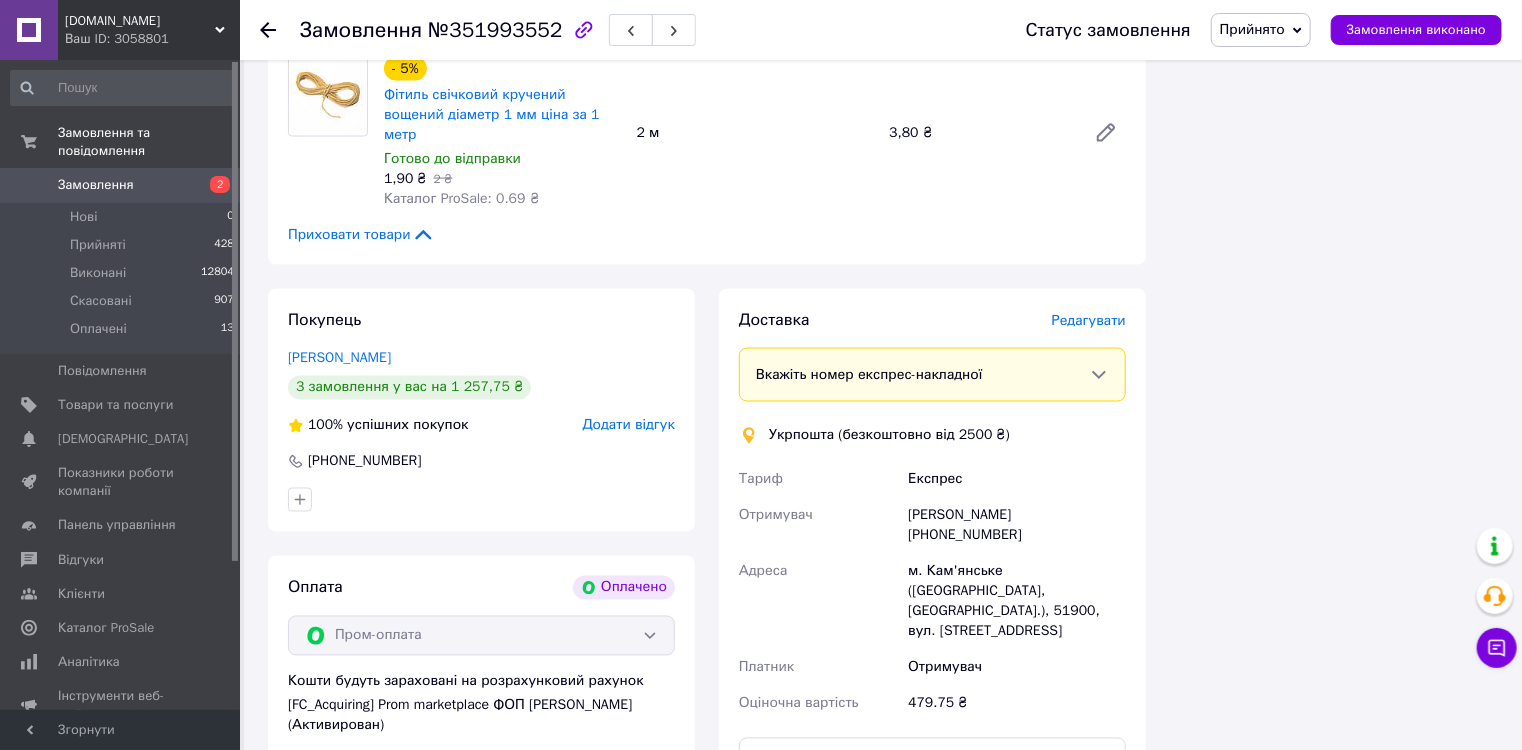 click on "Редагувати" at bounding box center (1089, 320) 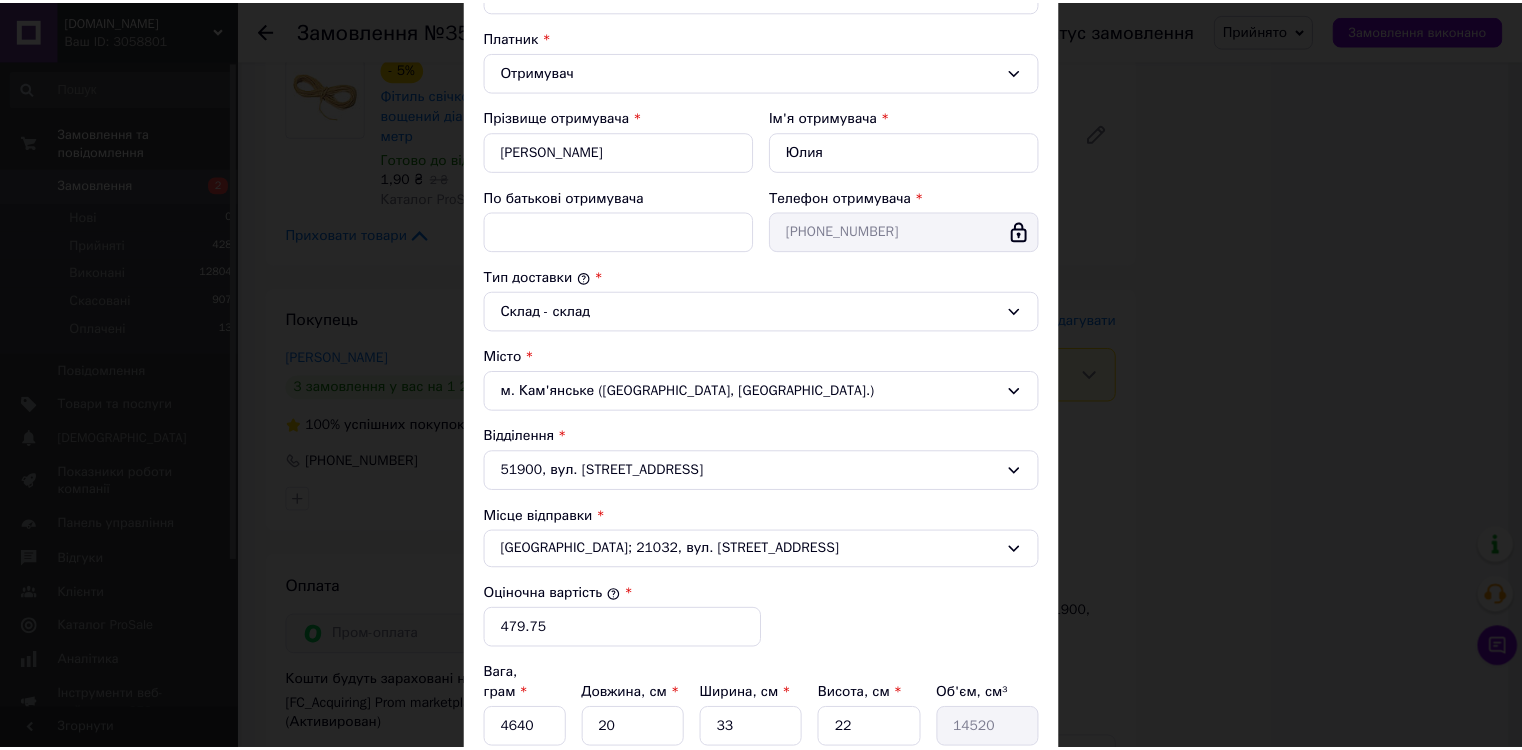 scroll, scrollTop: 496, scrollLeft: 0, axis: vertical 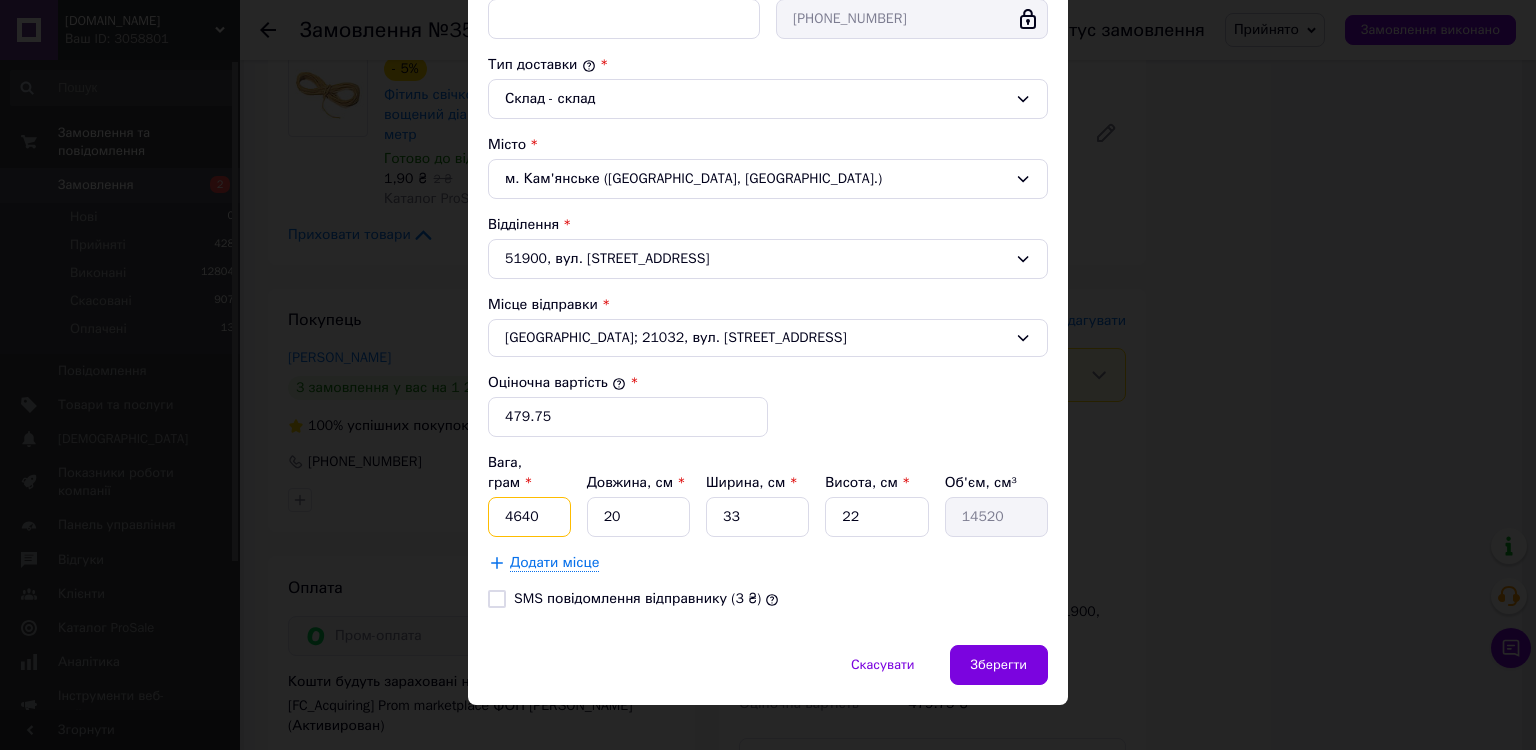 click on "4640" at bounding box center (529, 517) 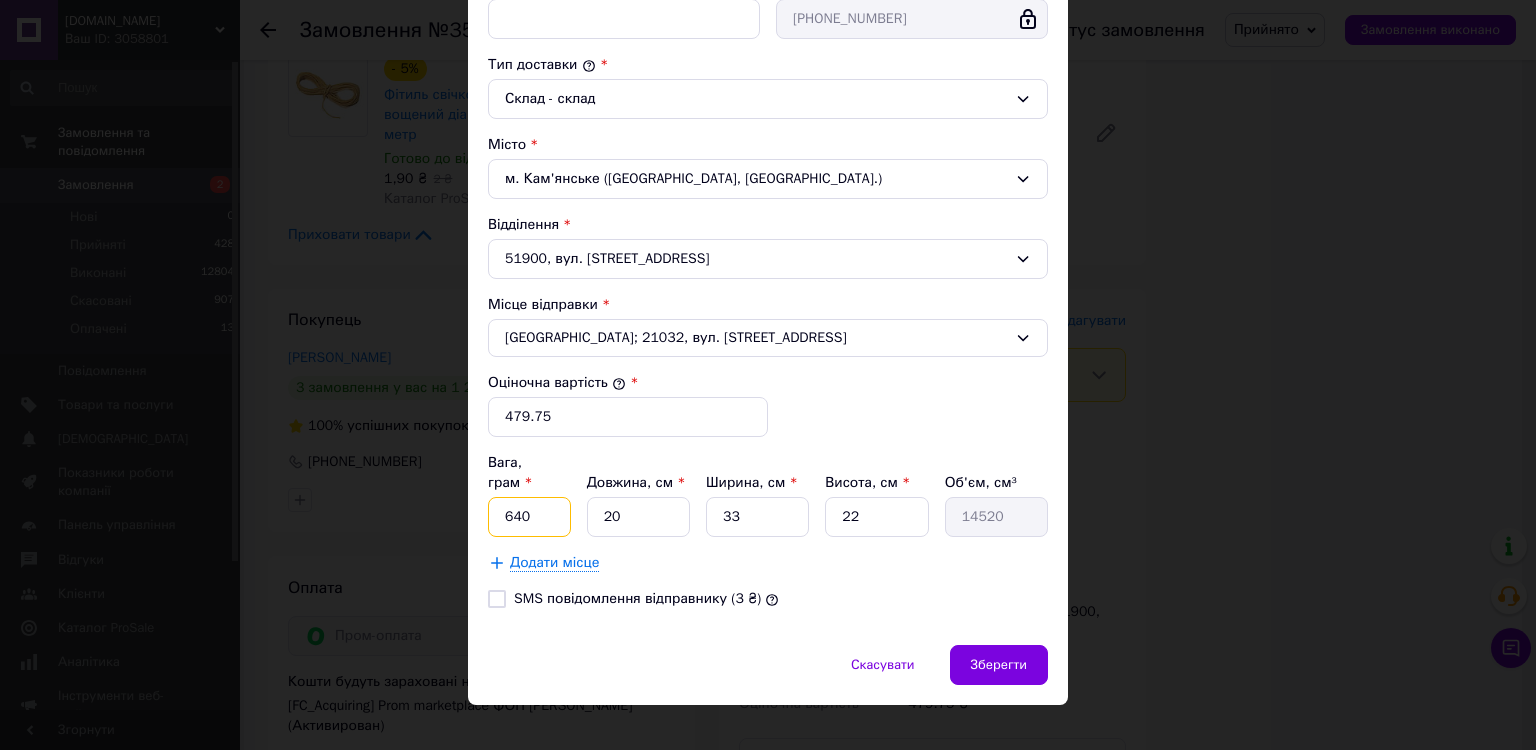 type on "640" 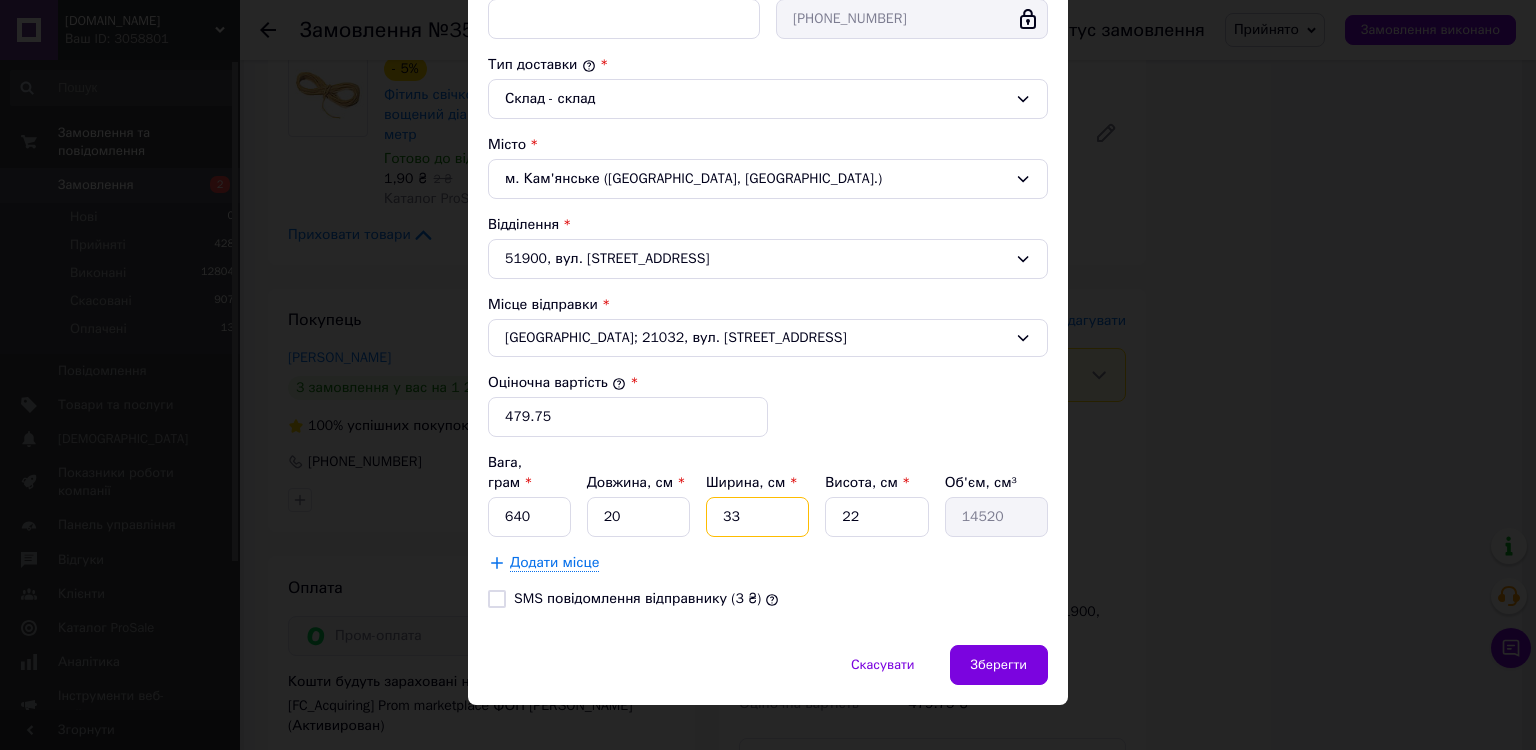 click on "33" at bounding box center [757, 517] 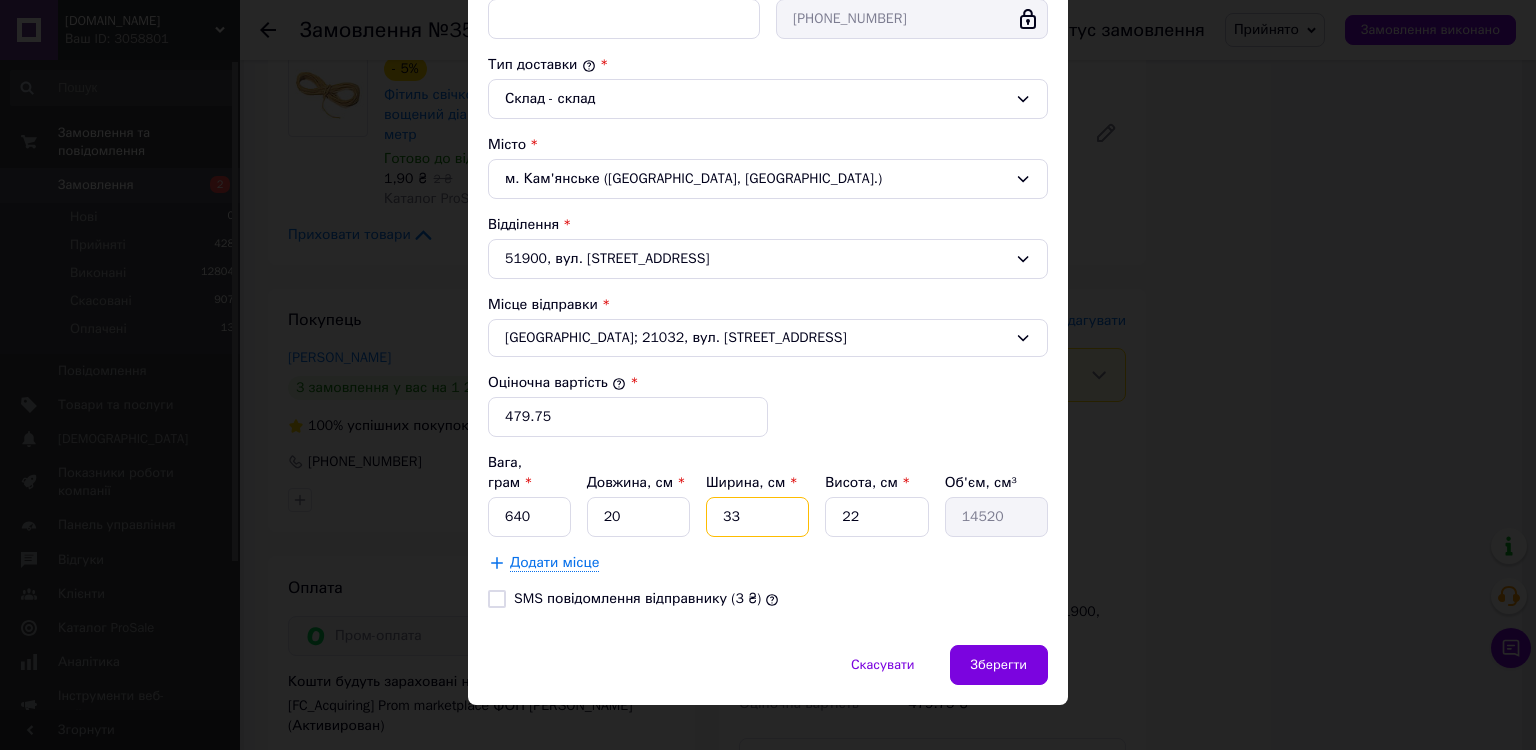 type on "3" 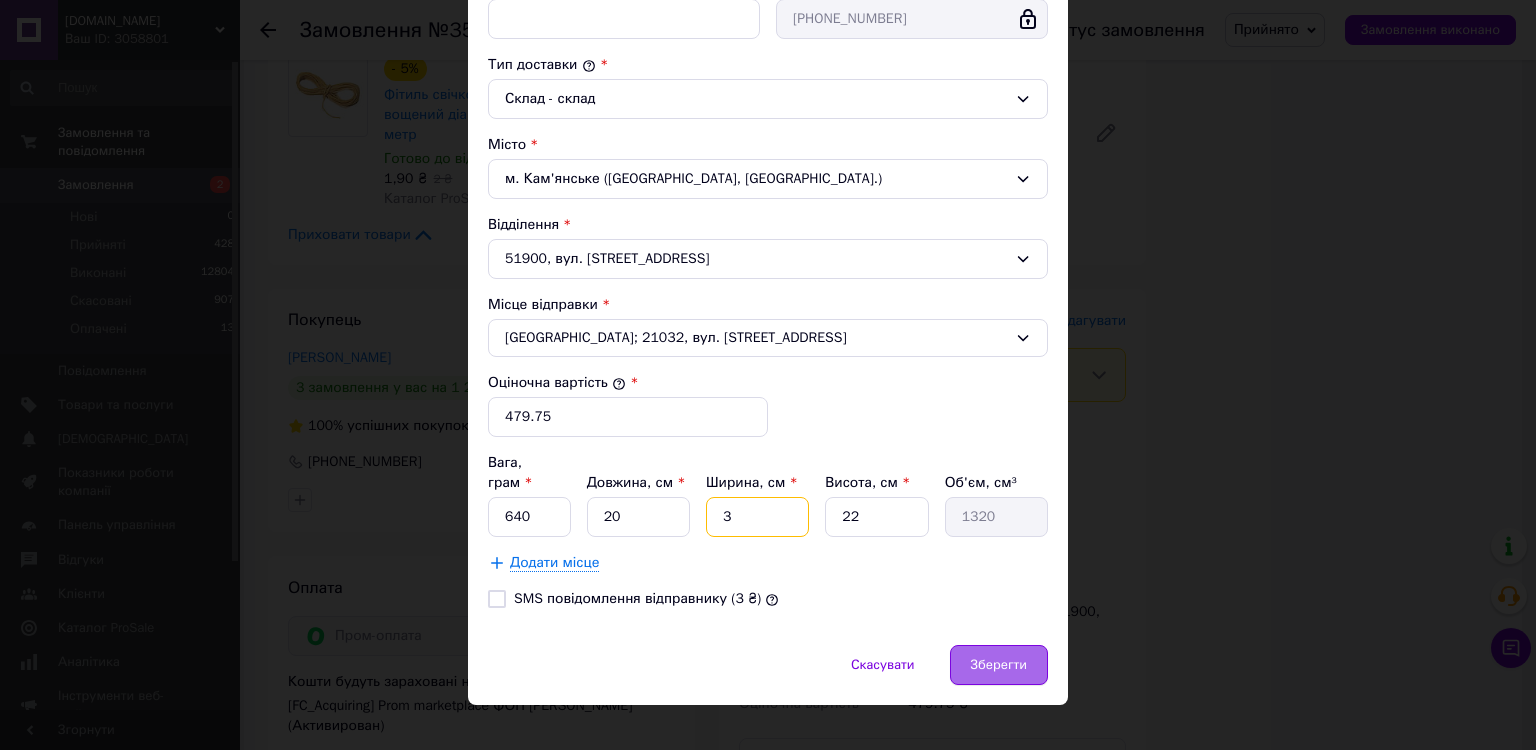 type on "3" 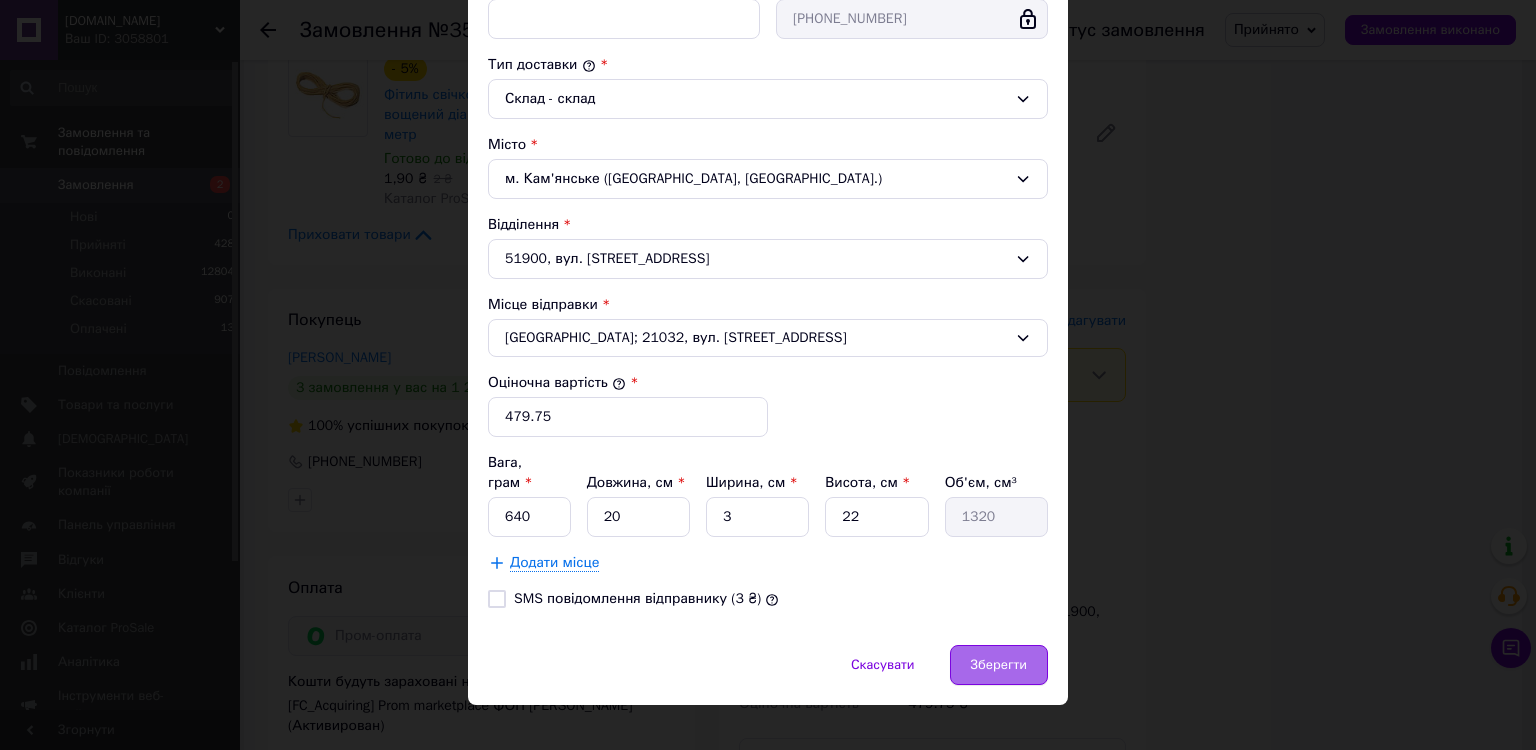 click on "Зберегти" at bounding box center [999, 665] 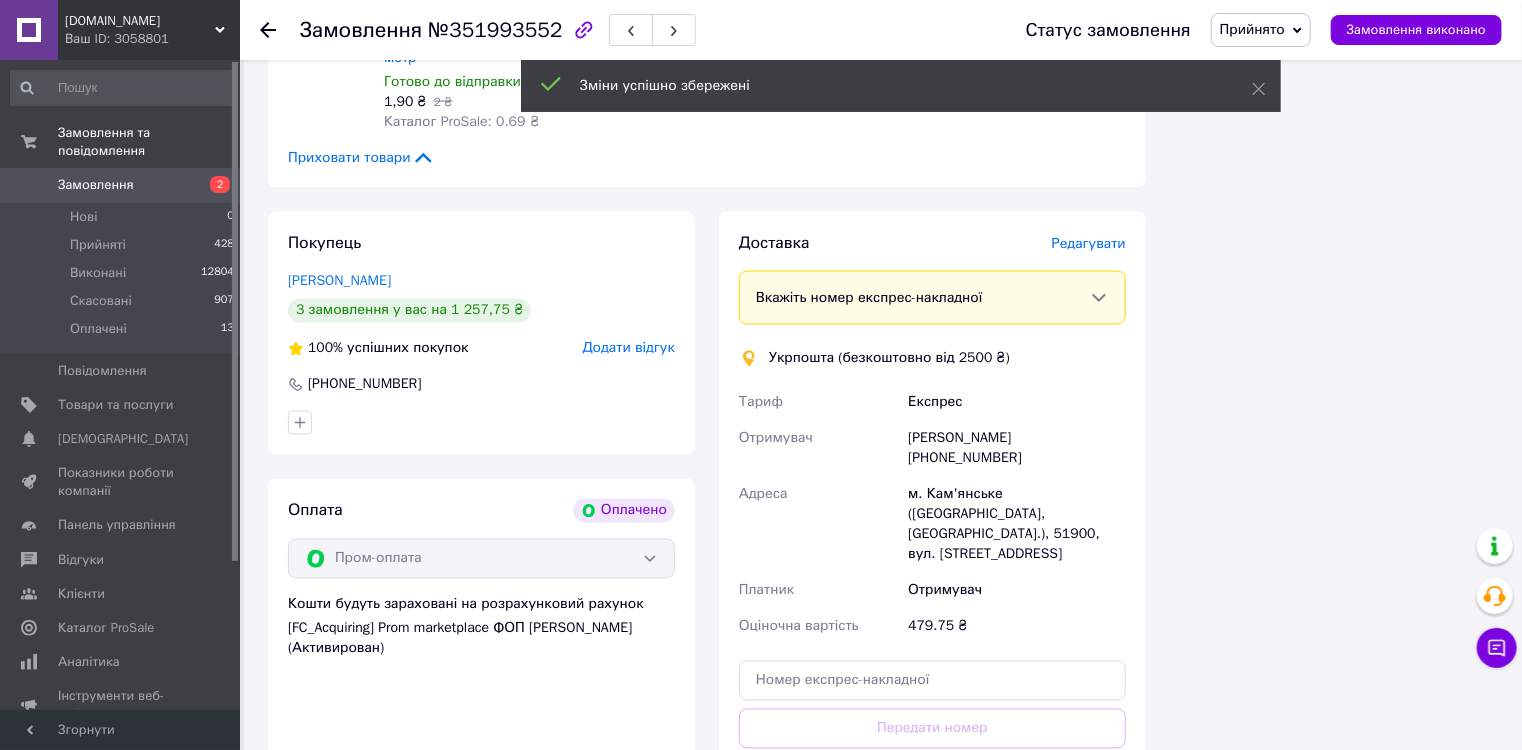 scroll, scrollTop: 1680, scrollLeft: 0, axis: vertical 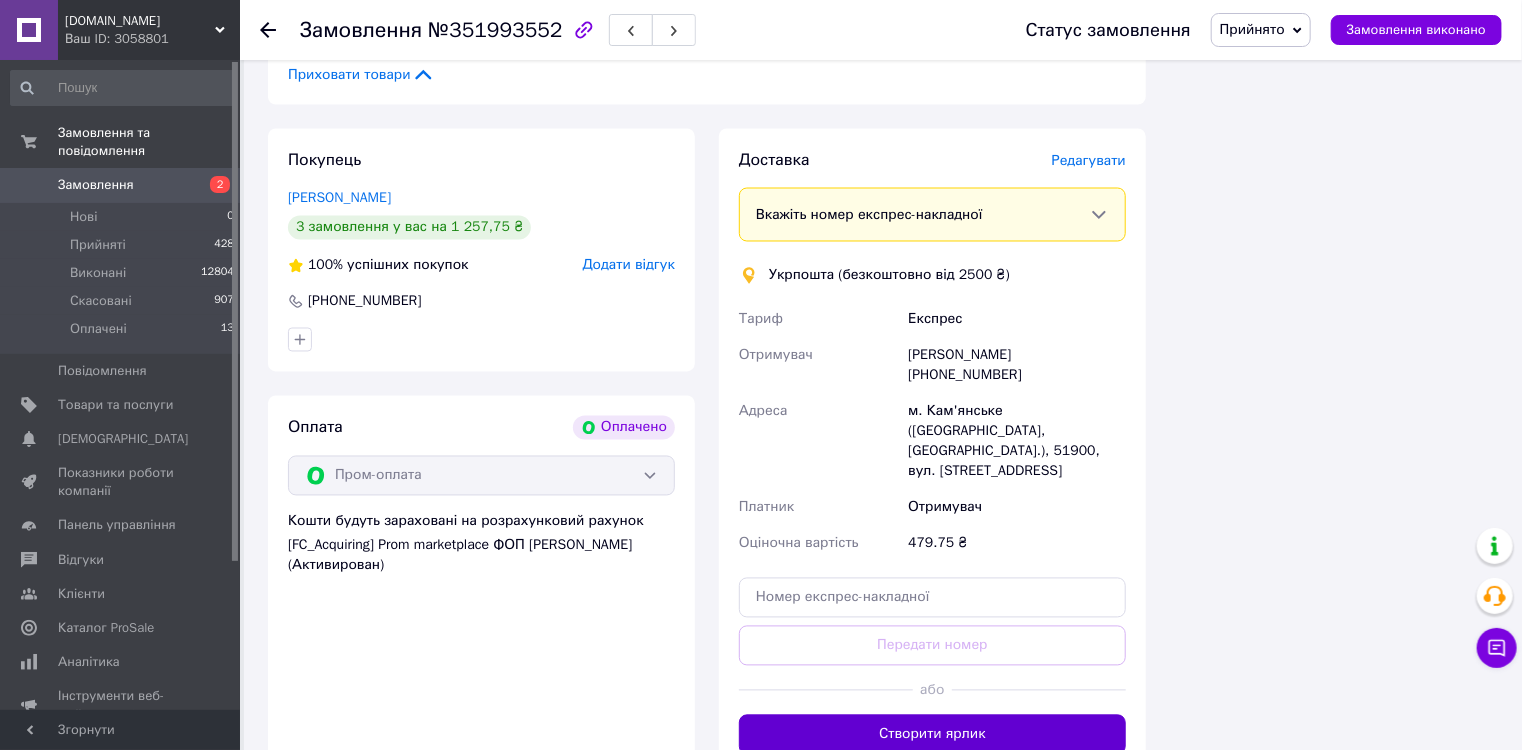 click on "Створити ярлик" at bounding box center (932, 735) 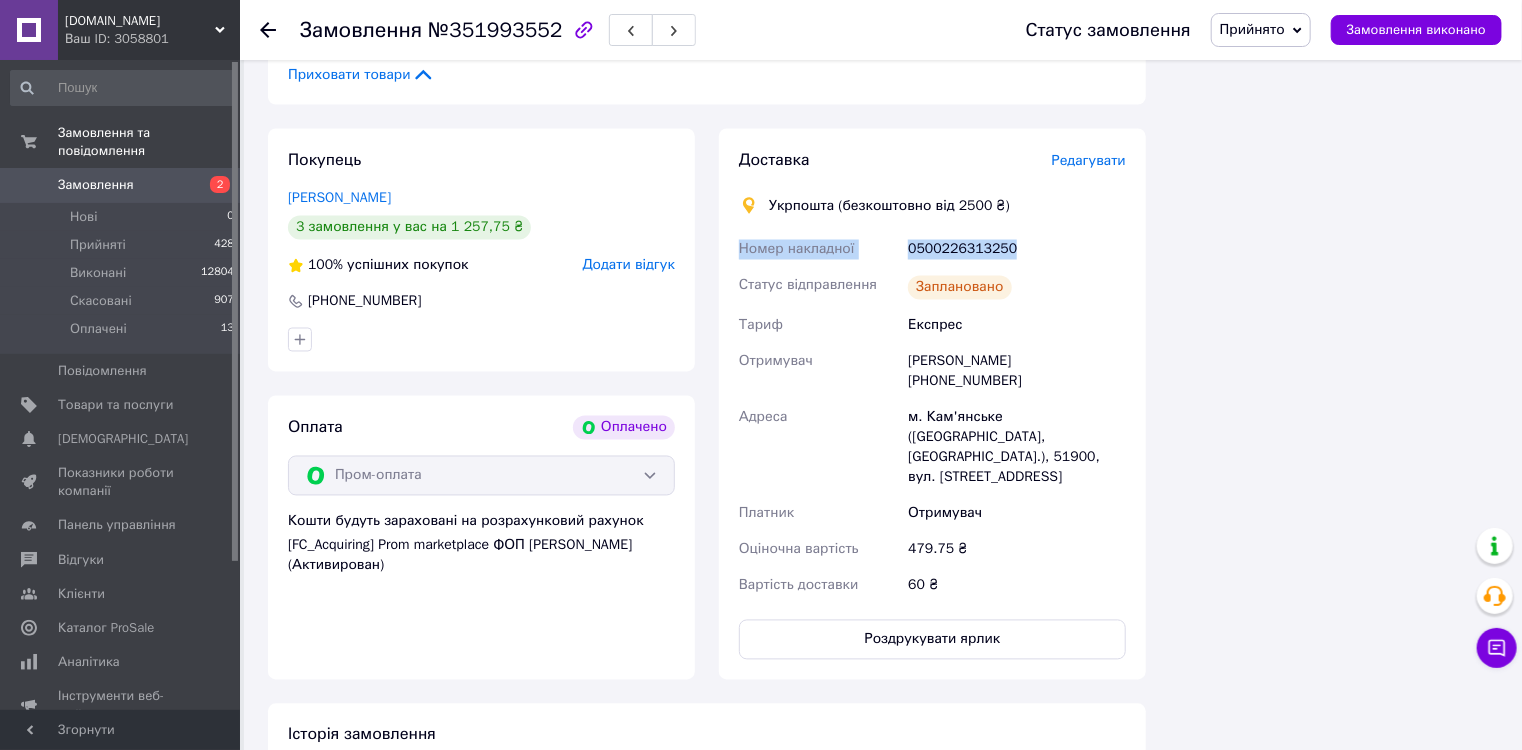 drag, startPoint x: 1016, startPoint y: 209, endPoint x: 733, endPoint y: 218, distance: 283.14307 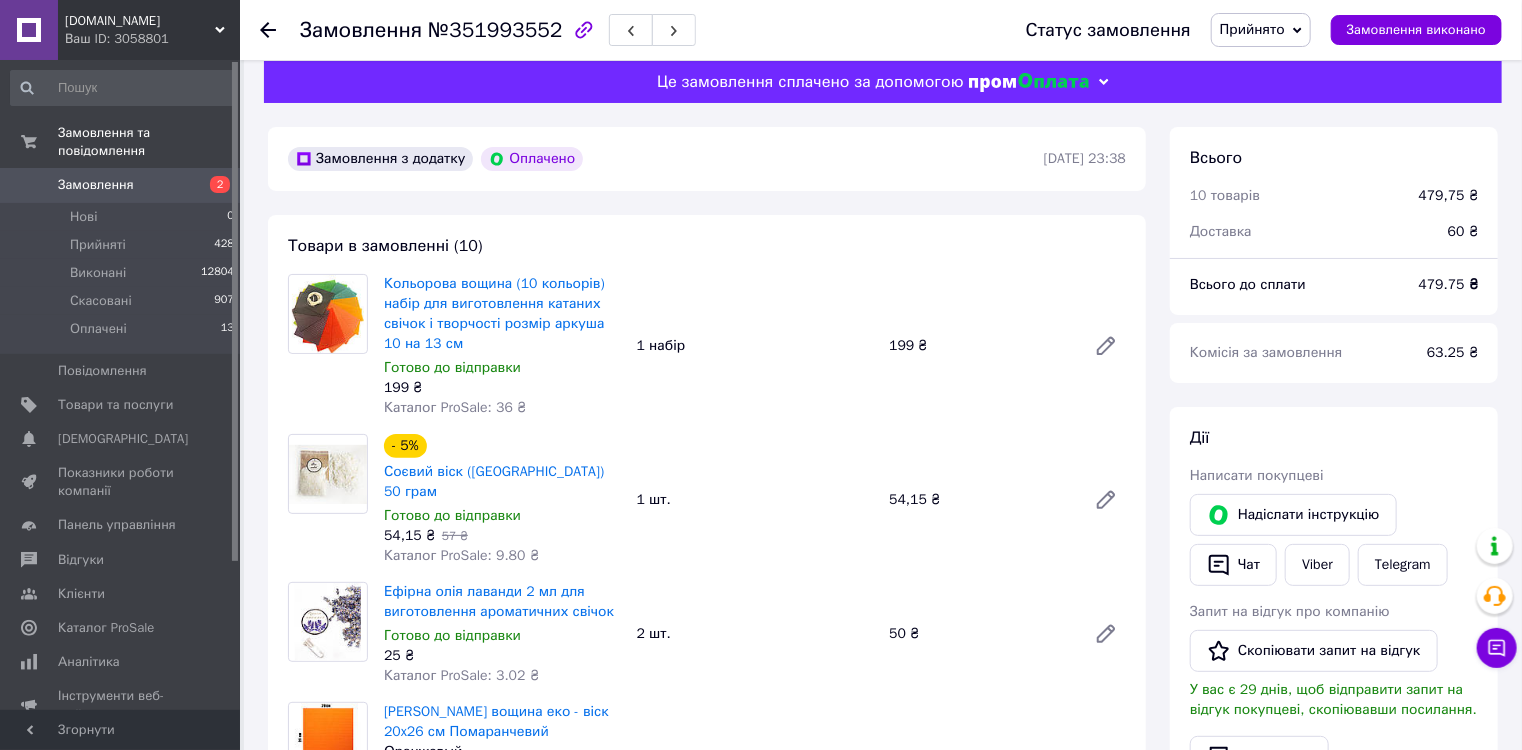 scroll, scrollTop: 0, scrollLeft: 0, axis: both 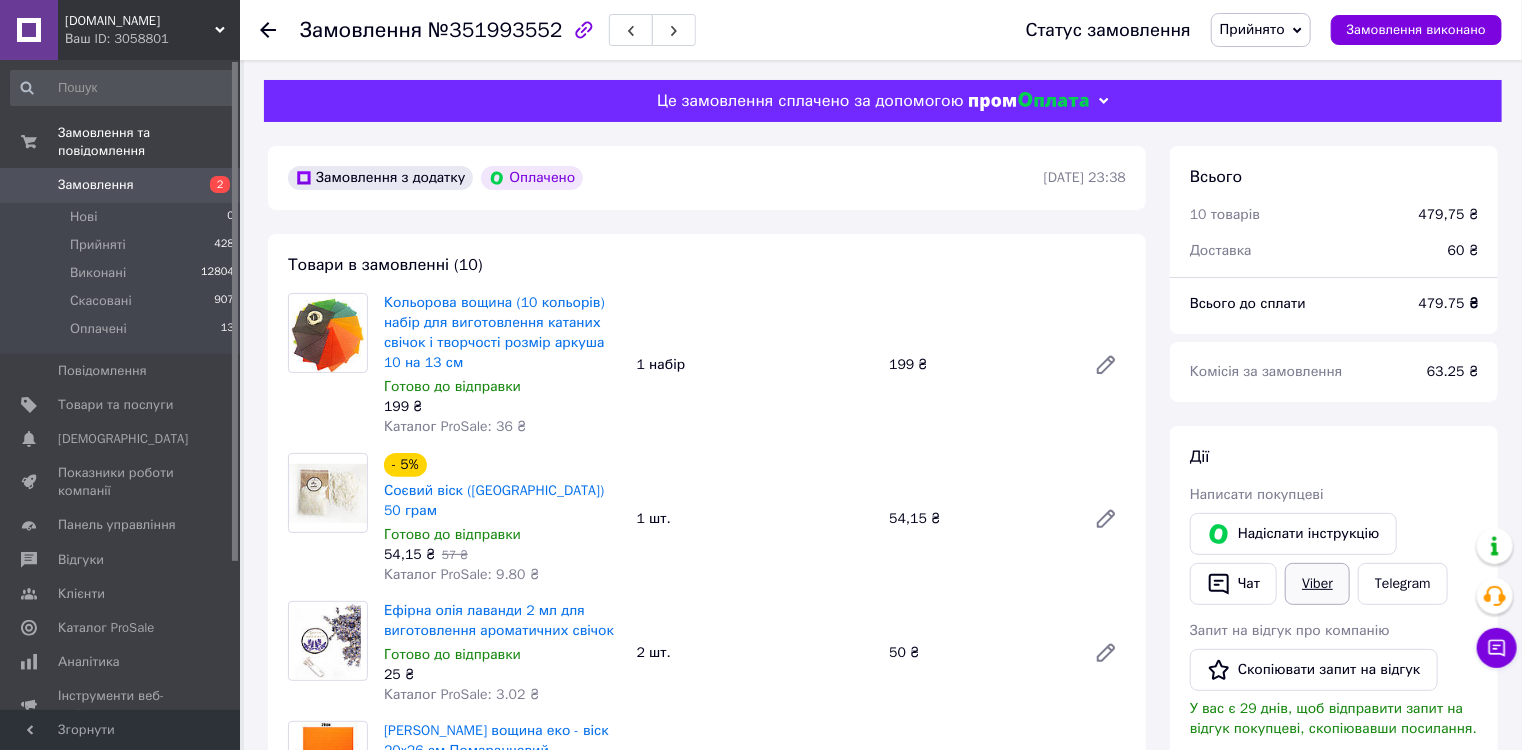 click on "Viber" at bounding box center (1317, 584) 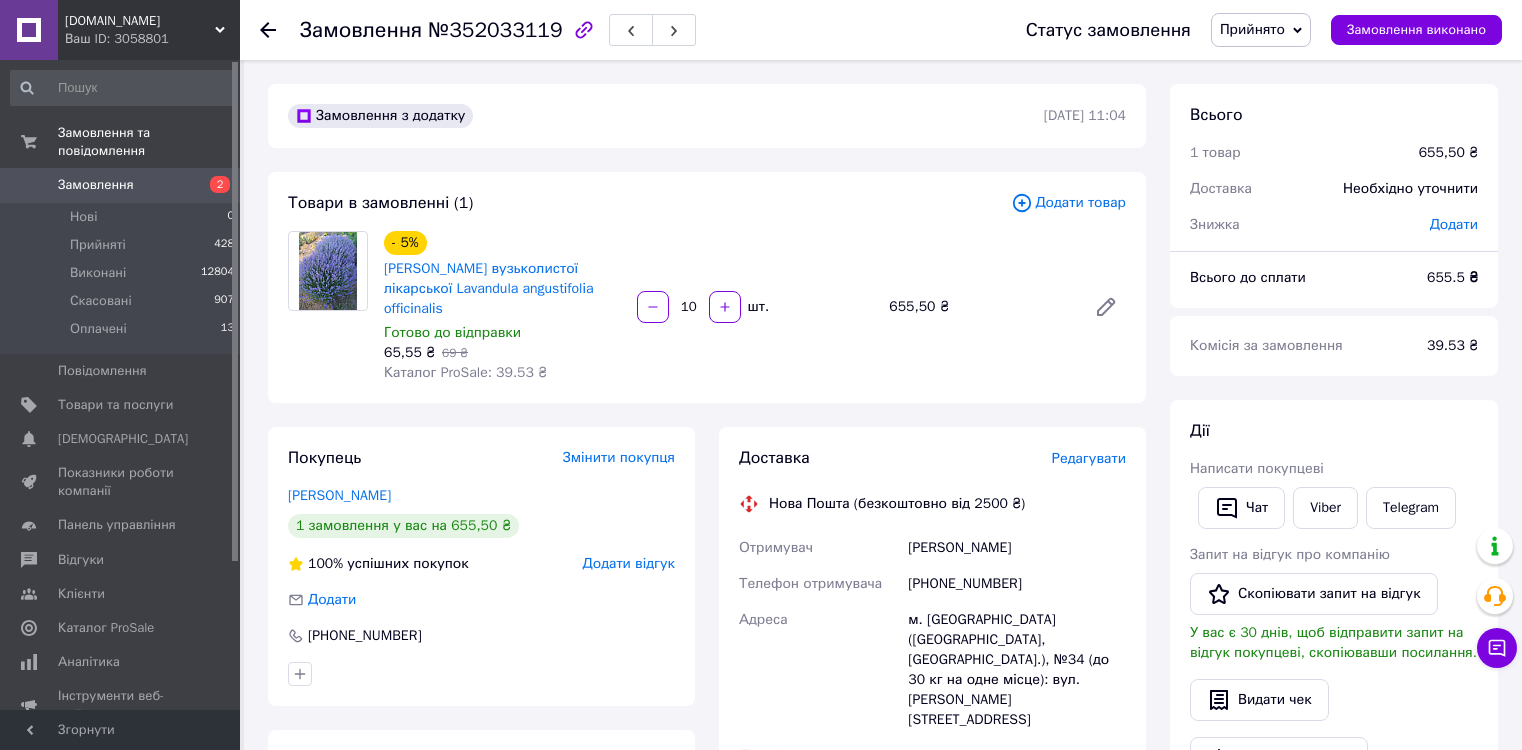 scroll, scrollTop: 0, scrollLeft: 0, axis: both 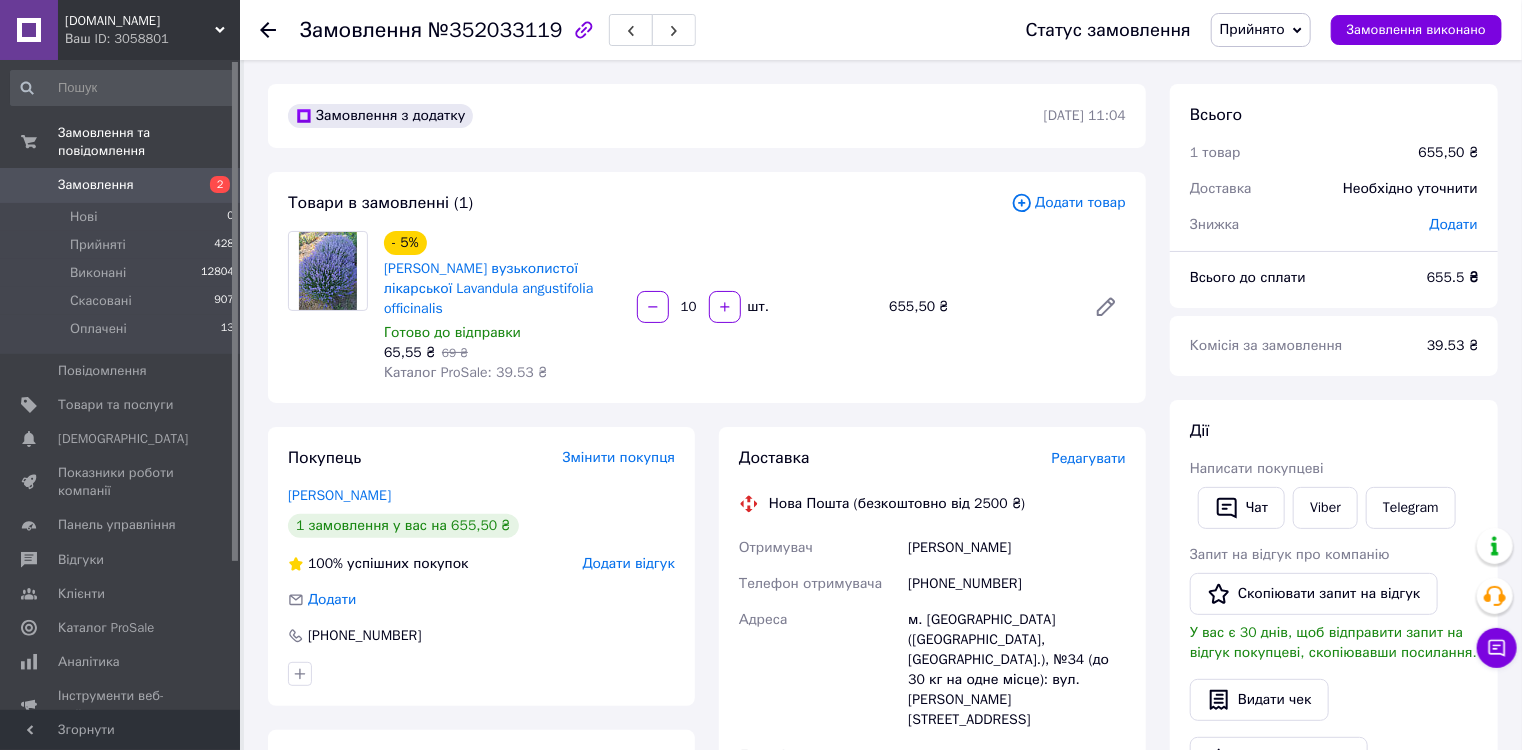 click on "Всього 1 товар 655,50 ₴ Доставка Необхідно уточнити Знижка Додати Всього до сплати 655.5 ₴ Комісія за замовлення 39.53 ₴ Дії Написати покупцеві   Чат Viber Telegram Запит на відгук про компанію   Скопіювати запит на відгук У вас є 30 днів, щоб відправити запит на відгук покупцеві, скопіювавши посилання.   Видати чек   Завантажити PDF   Друк PDF   Дублювати замовлення Мітки Особисті нотатки, які бачите лише ви. З їх допомогою можна фільтрувати замовлення Примітки Залишилося 300 символів Очистити Зберегти" at bounding box center (1334, 733) 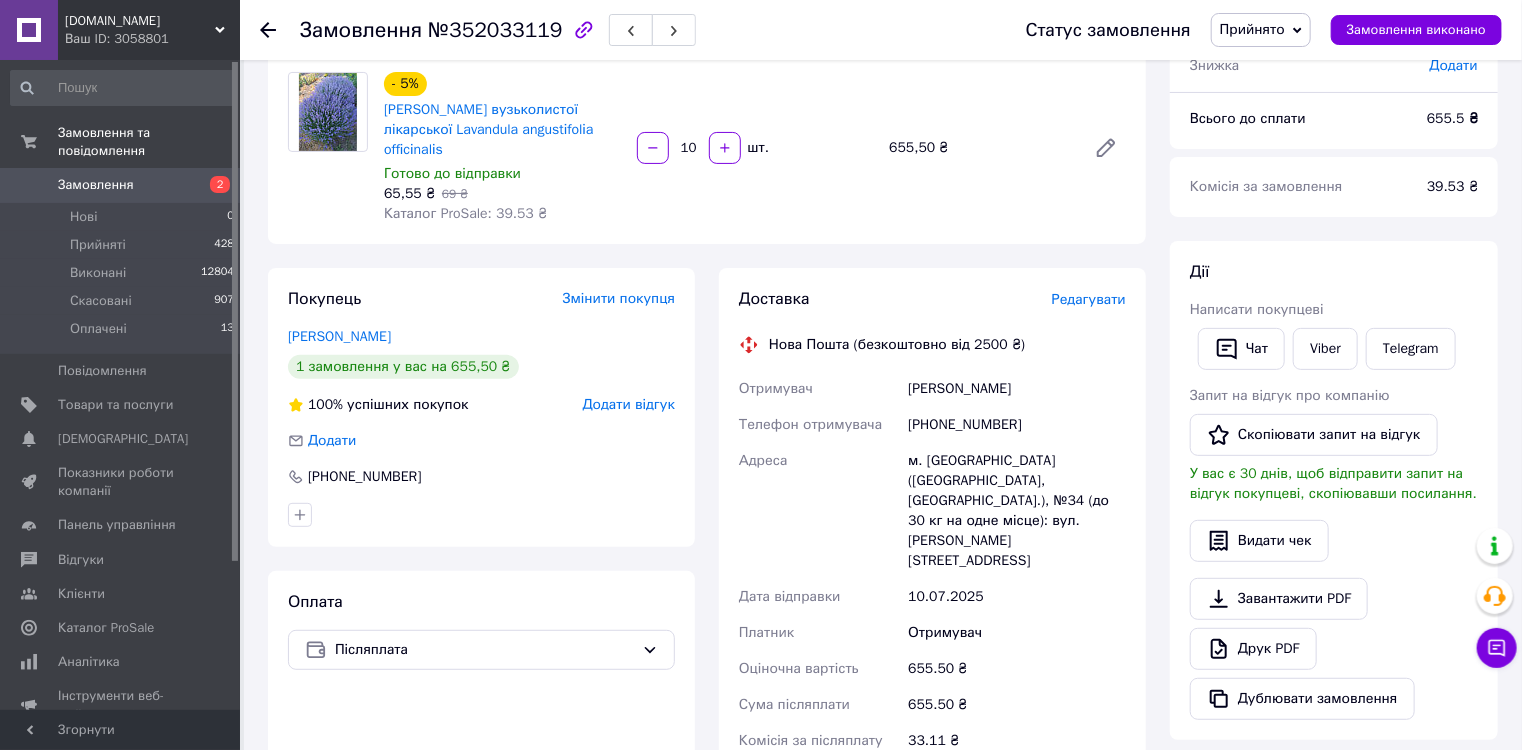 scroll, scrollTop: 0, scrollLeft: 0, axis: both 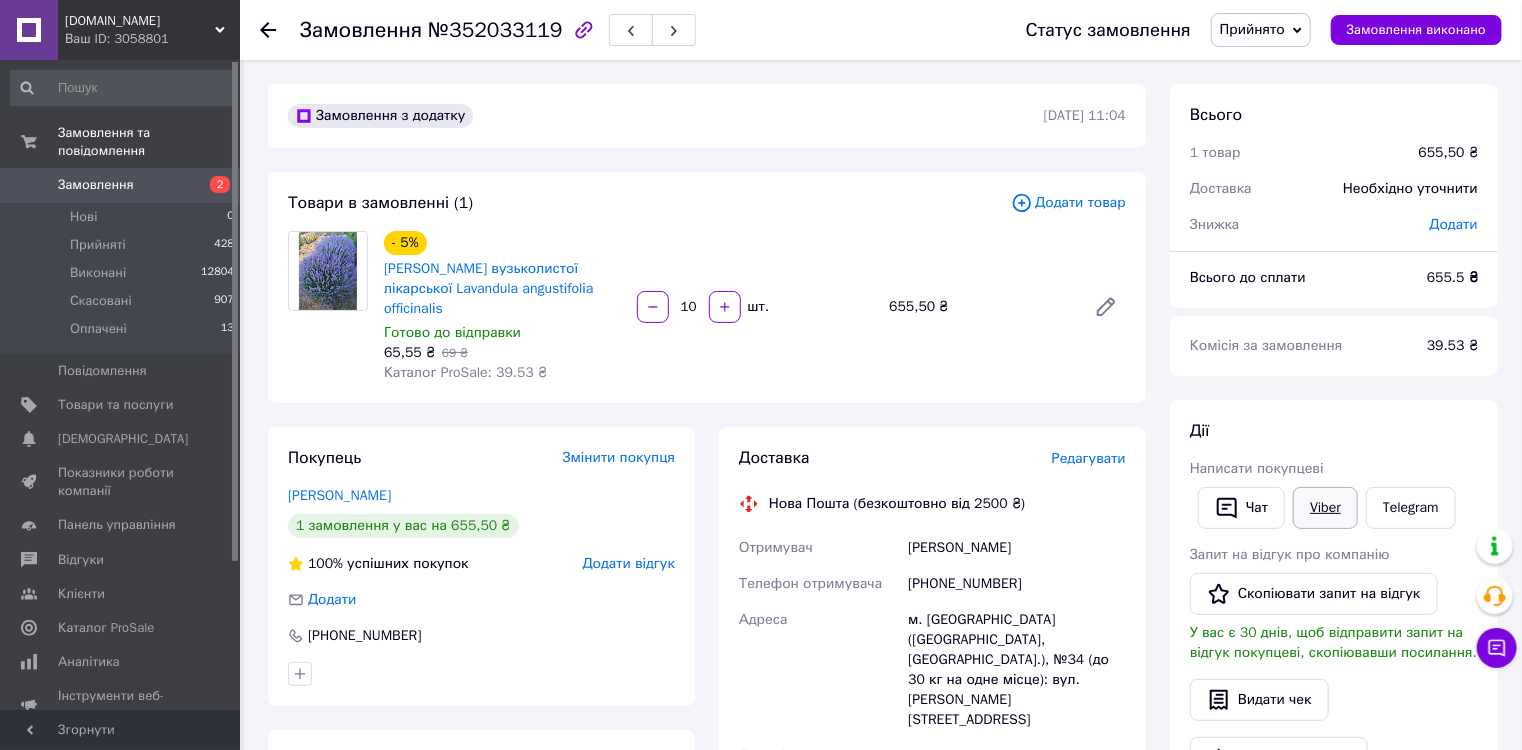 click on "Viber" at bounding box center [1325, 508] 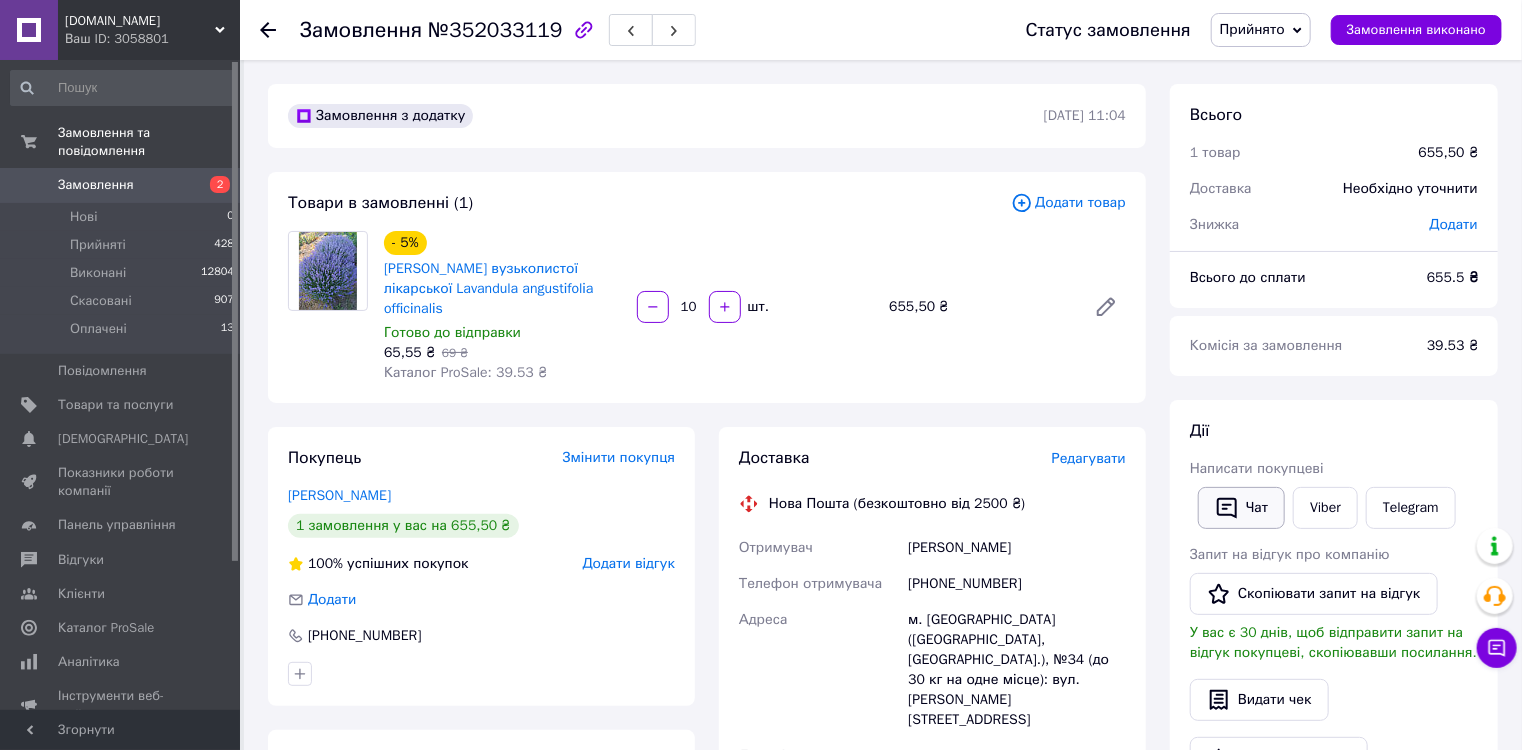 click on "Чат" at bounding box center [1241, 508] 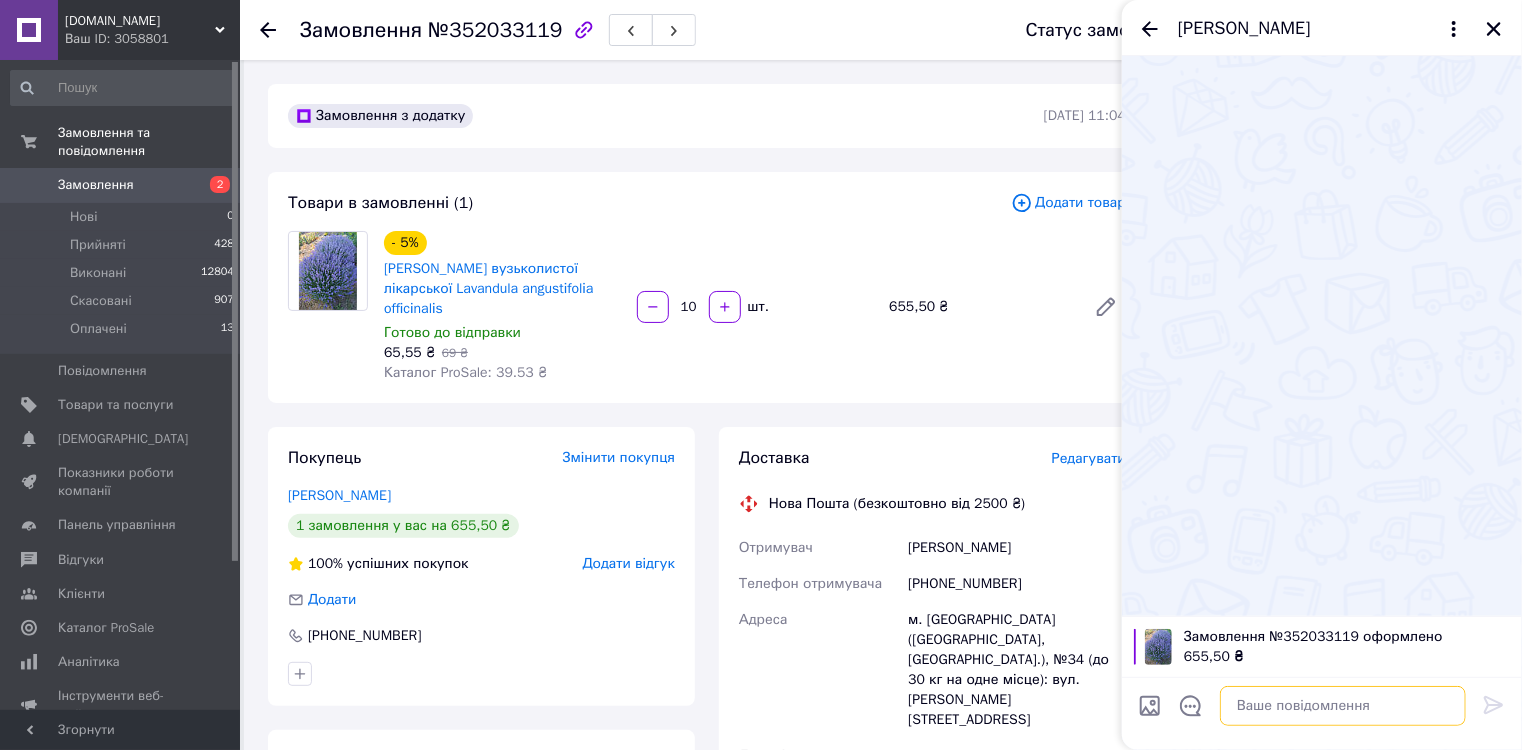 click at bounding box center (1343, 706) 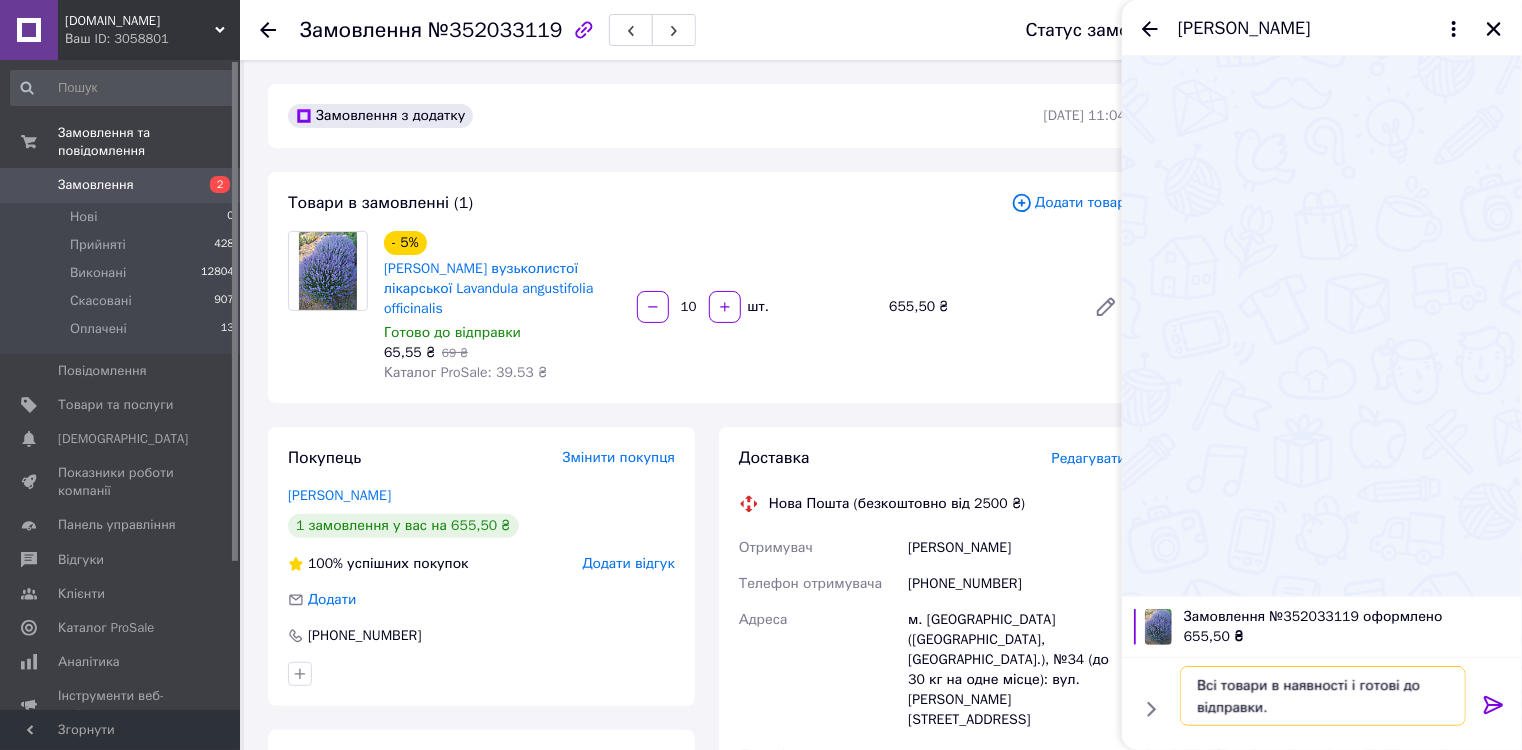 type on "Всі товари в наявності і готові до відправки." 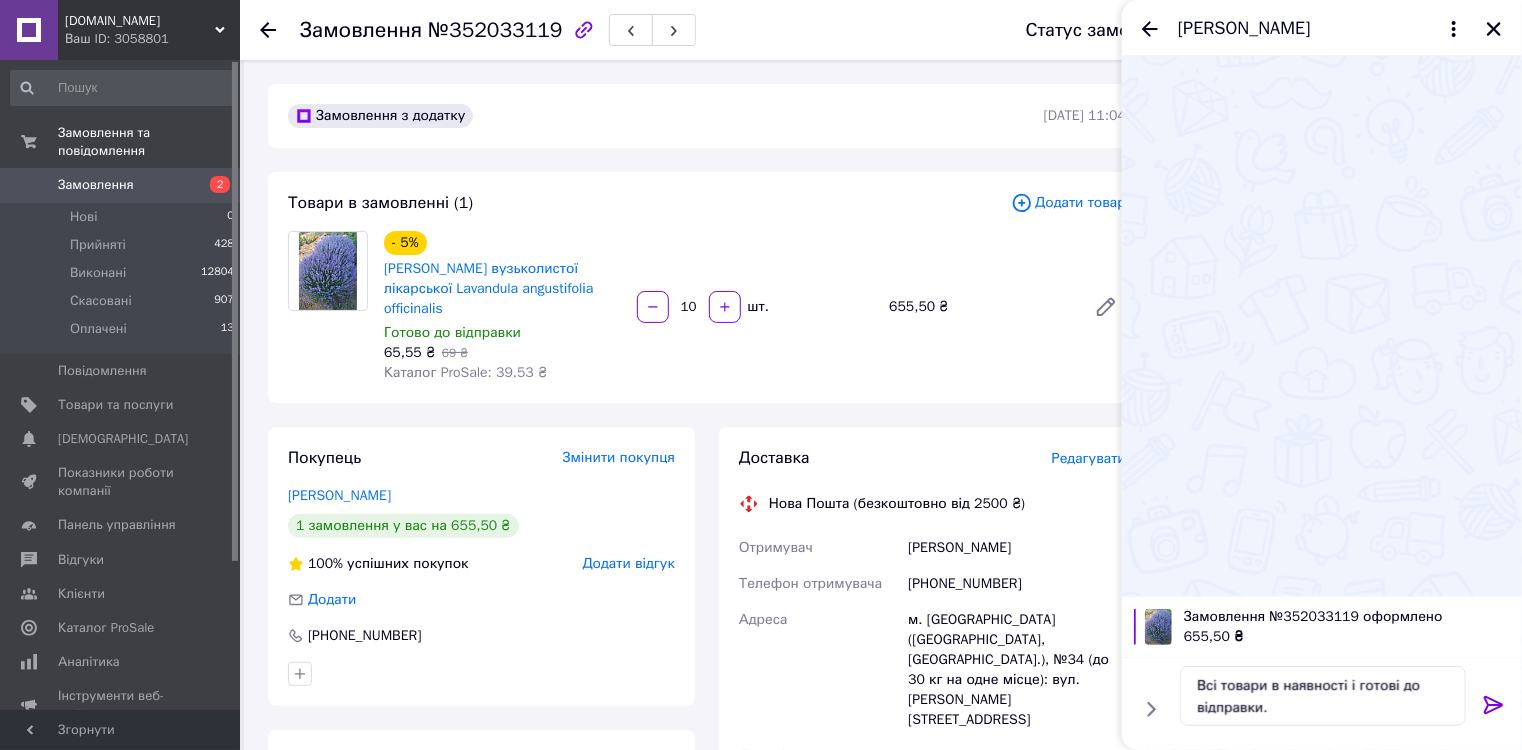 click 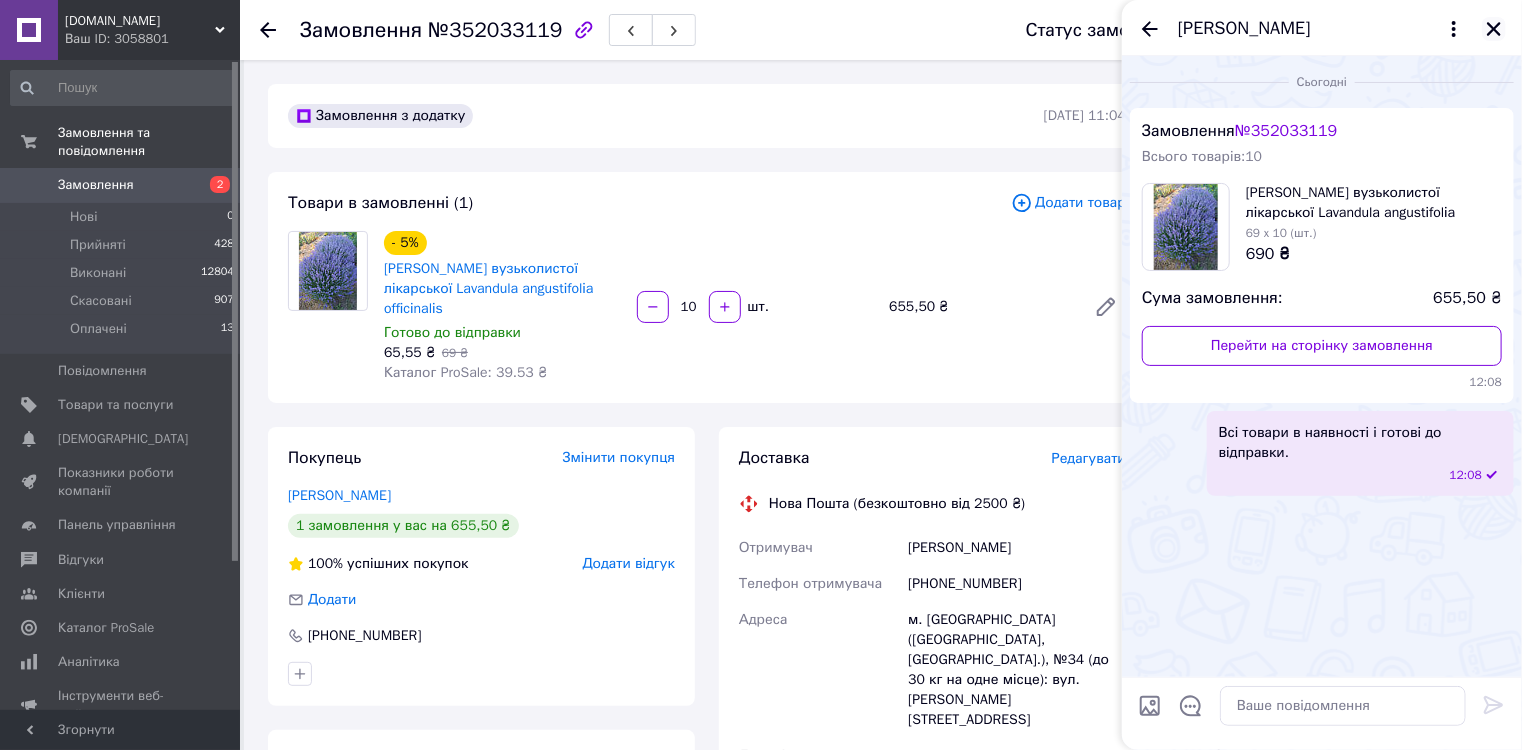 click 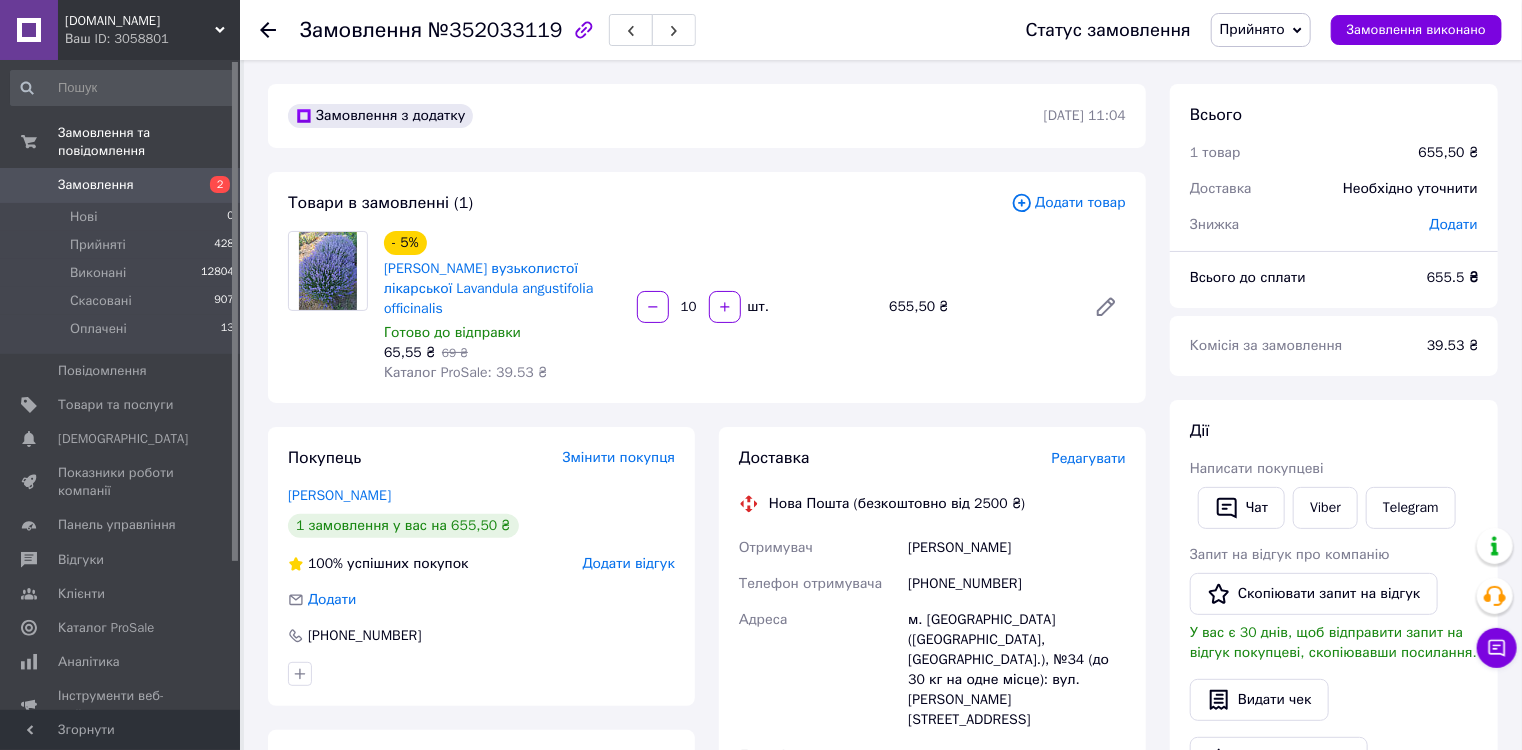 click on "Замовлення з додатку 10.07.2025 | 11:04 Товари в замовленні (1) Додати товар - 5% Саджанці лаванди вузьколистої лікарської  Lavandula angustіfolіa offіcіnalіs Готово до відправки 65,55 ₴   69 ₴ Каталог ProSale: 39.53 ₴  10   шт. 655,50 ₴ Покупець Змінити покупця Чугуева Ольга 1 замовлення у вас на 655,50 ₴ 100%   успішних покупок Додати відгук Додати +380982384095 Оплата Післяплата Доставка Редагувати Нова Пошта (безкоштовно від 2500 ₴) Отримувач Чугуева Ольга Телефон отримувача +380982384095 Адреса м. Запоріжжя (Запорізька обл., Запорізький р-н.), №34 (до 30 кг на одне місце): вул. Мирослава Симчича, 41 10.07.2025 655.50 ₴ <" at bounding box center [707, 733] 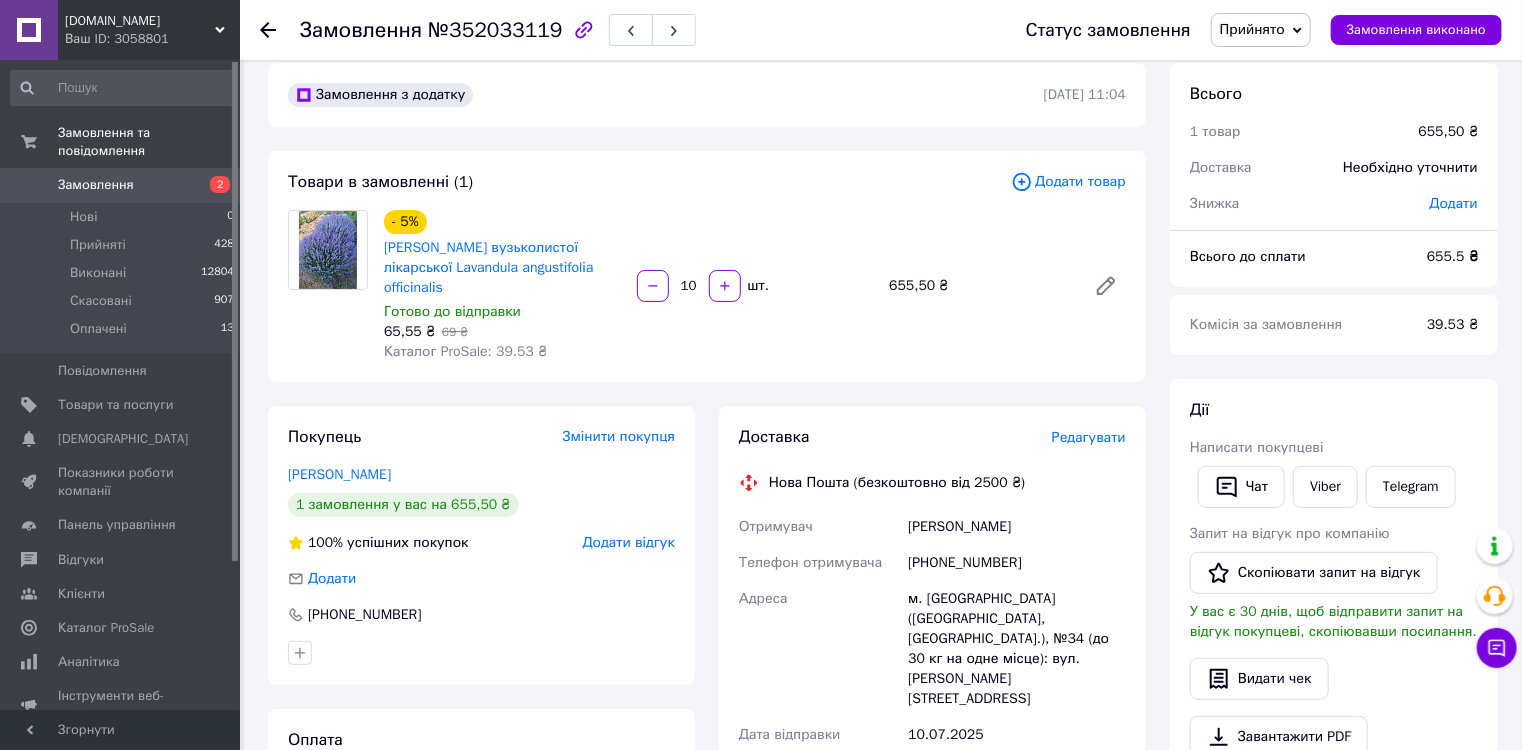 scroll, scrollTop: 240, scrollLeft: 0, axis: vertical 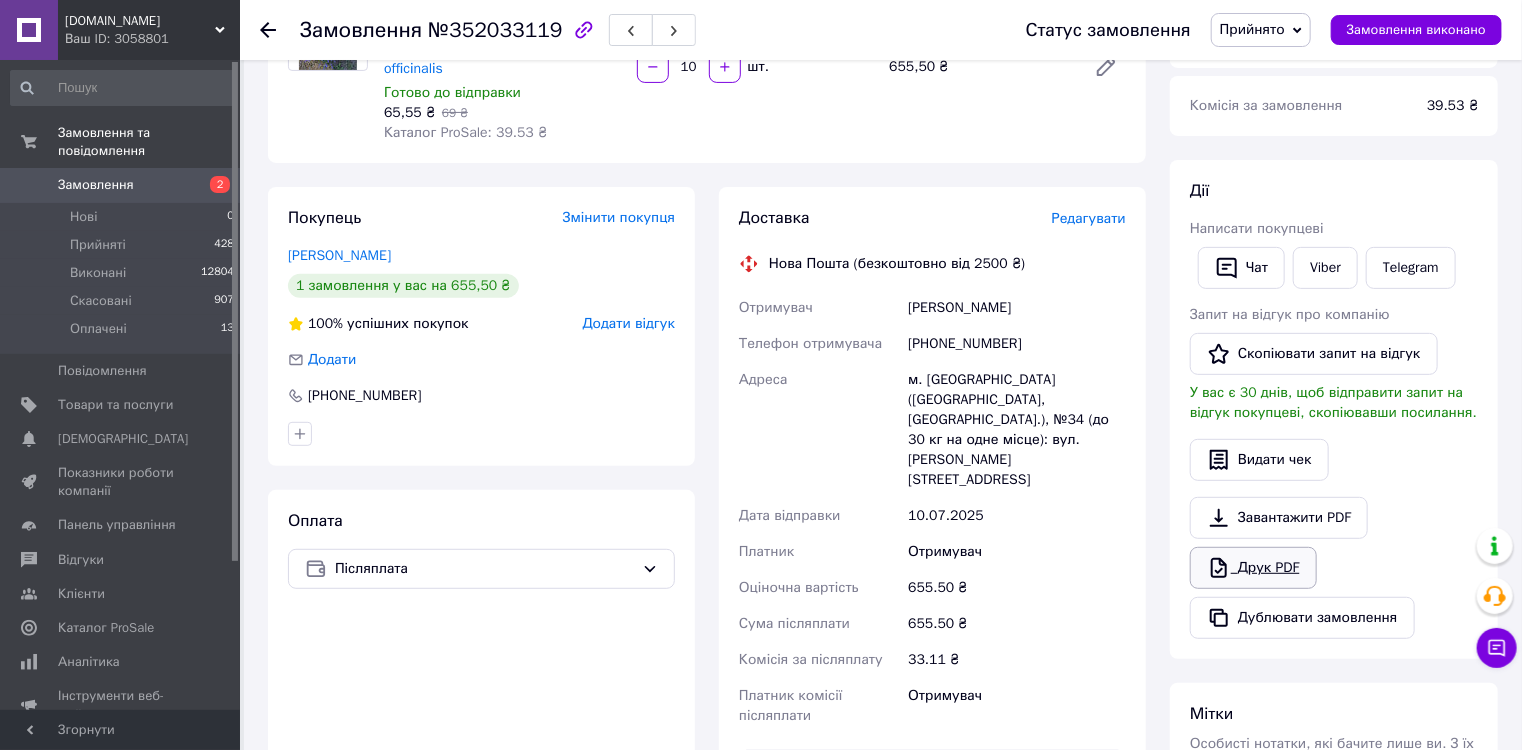 click on "Друк PDF" at bounding box center [1253, 568] 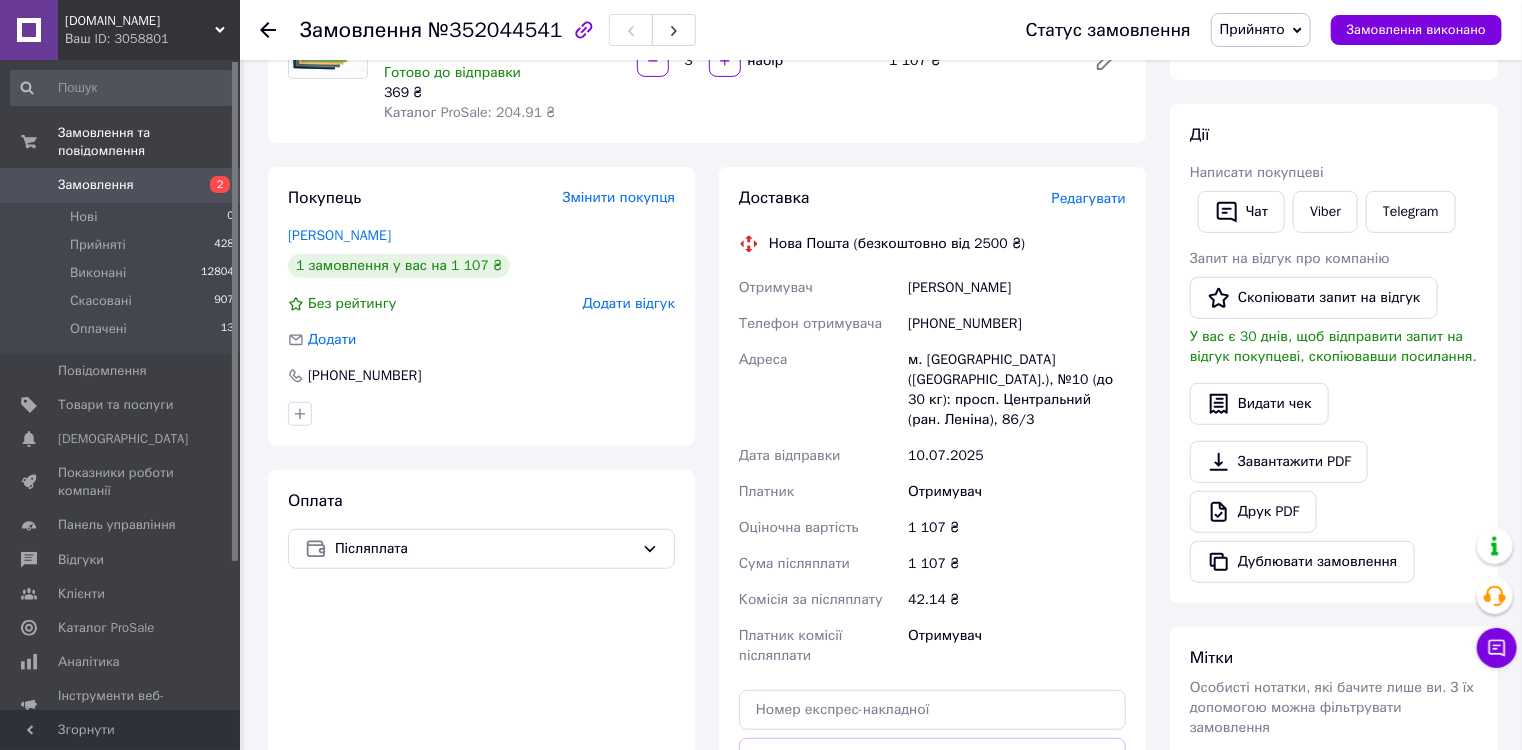 scroll, scrollTop: 0, scrollLeft: 0, axis: both 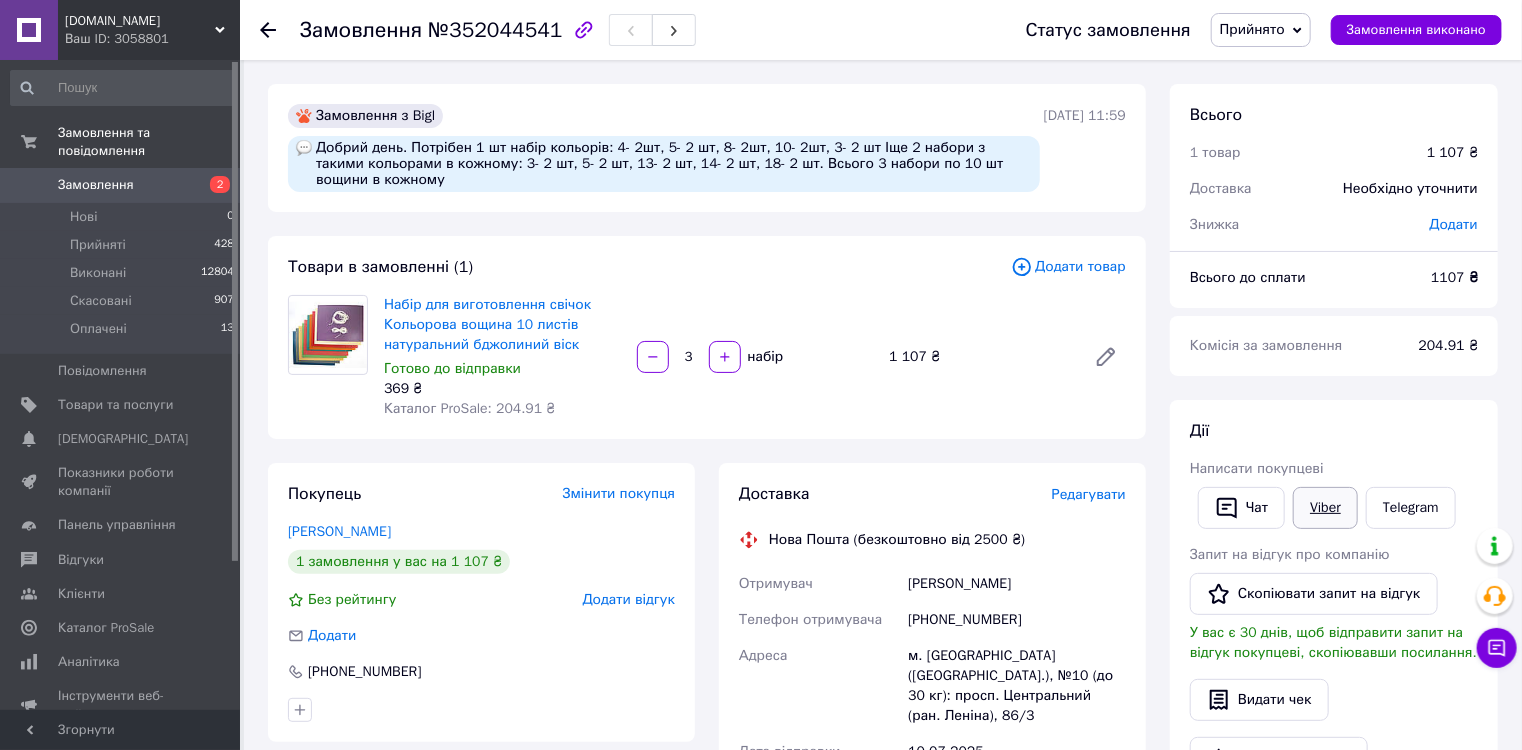 click on "Viber" at bounding box center [1325, 508] 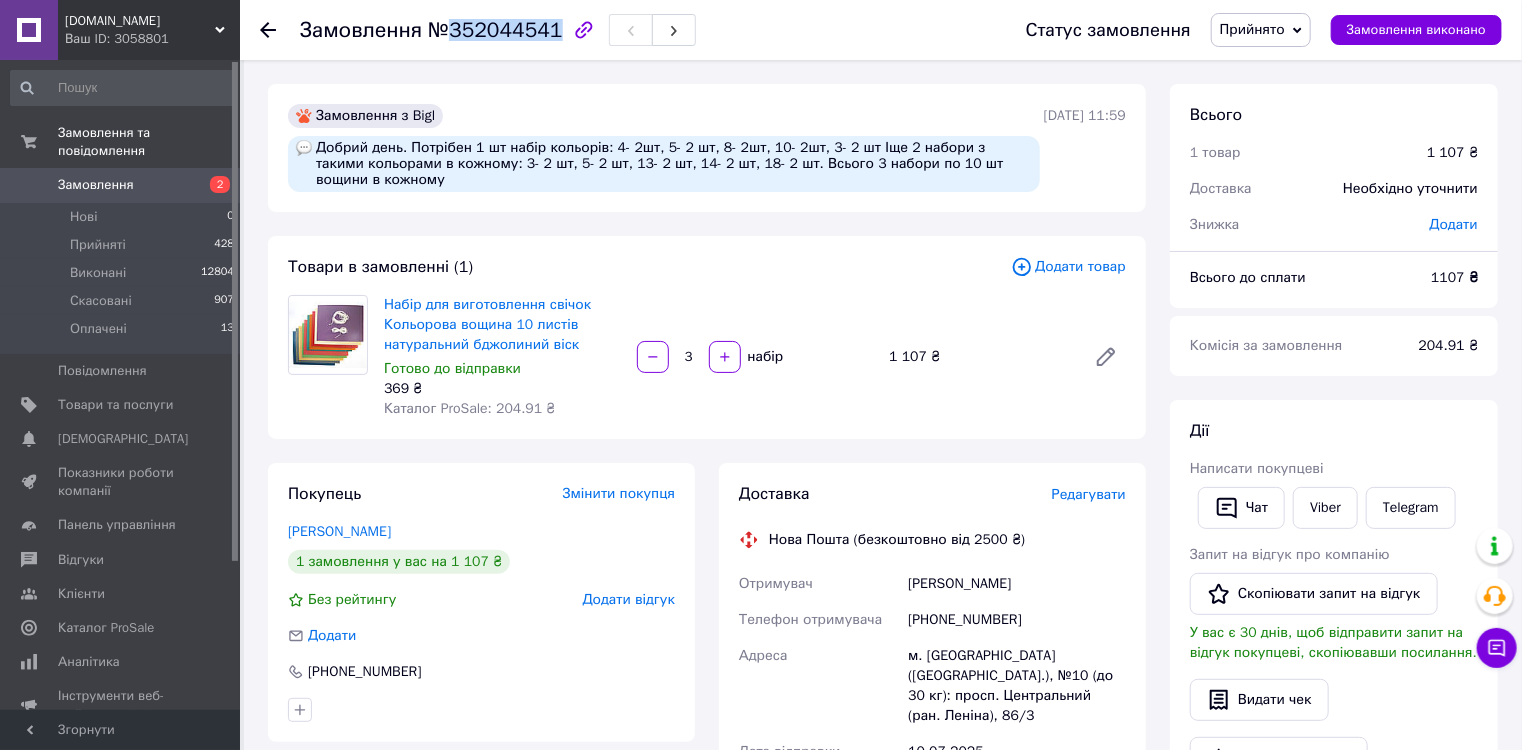 drag, startPoint x: 449, startPoint y: 28, endPoint x: 544, endPoint y: 19, distance: 95.42536 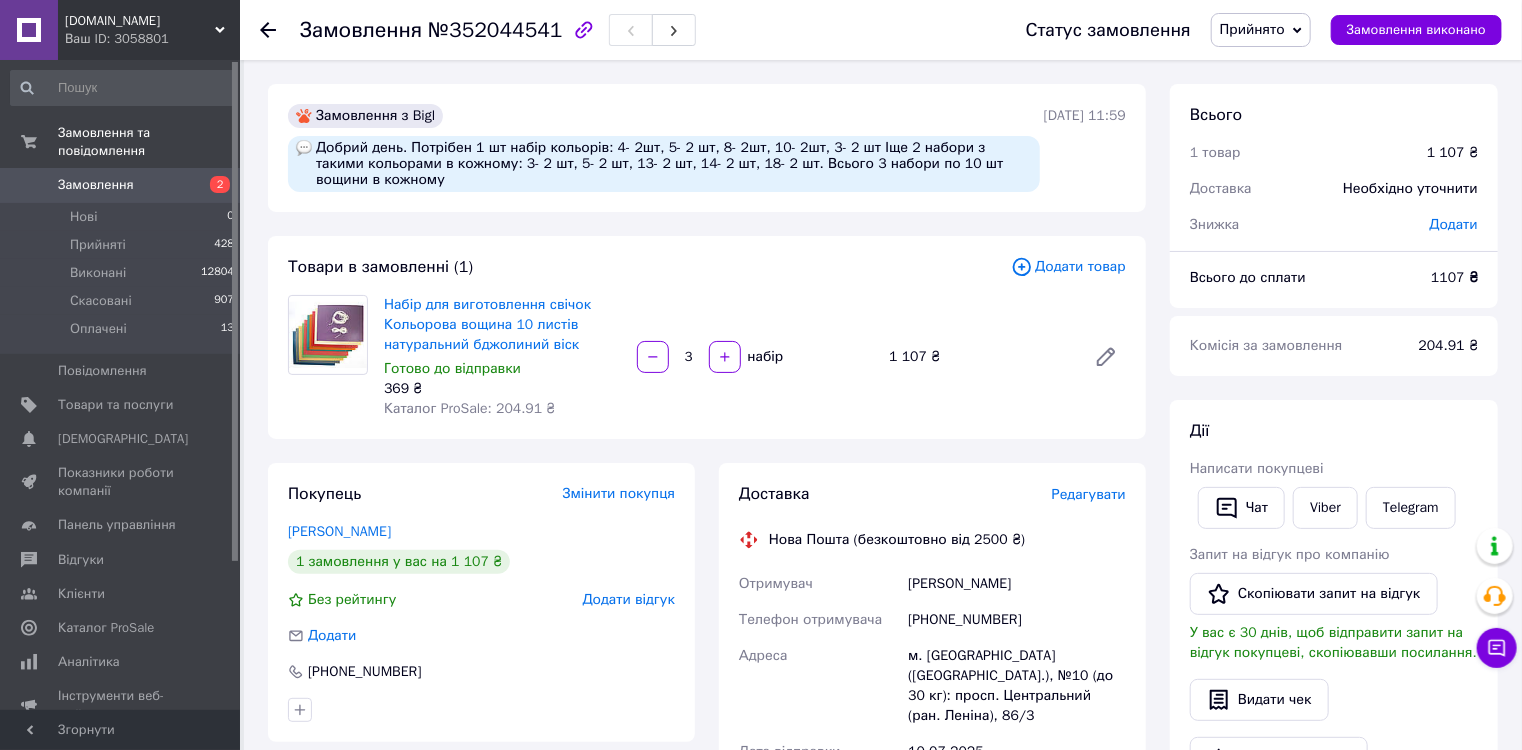 click on "Добрий день.
Потрібен 1 шт набір кольорів: 4- 2шт, 5- 2 шт, 8- 2шт, 10- 2шт, 3- 2 шт
Іще 2 набори з такими кольорами в кожному:
3- 2 шт, 5- 2 шт, 13- 2 шт, 14- 2 шт, 18- 2 шт.
Всього 3 набори по 10 шт вощини в кожному" at bounding box center [664, 164] 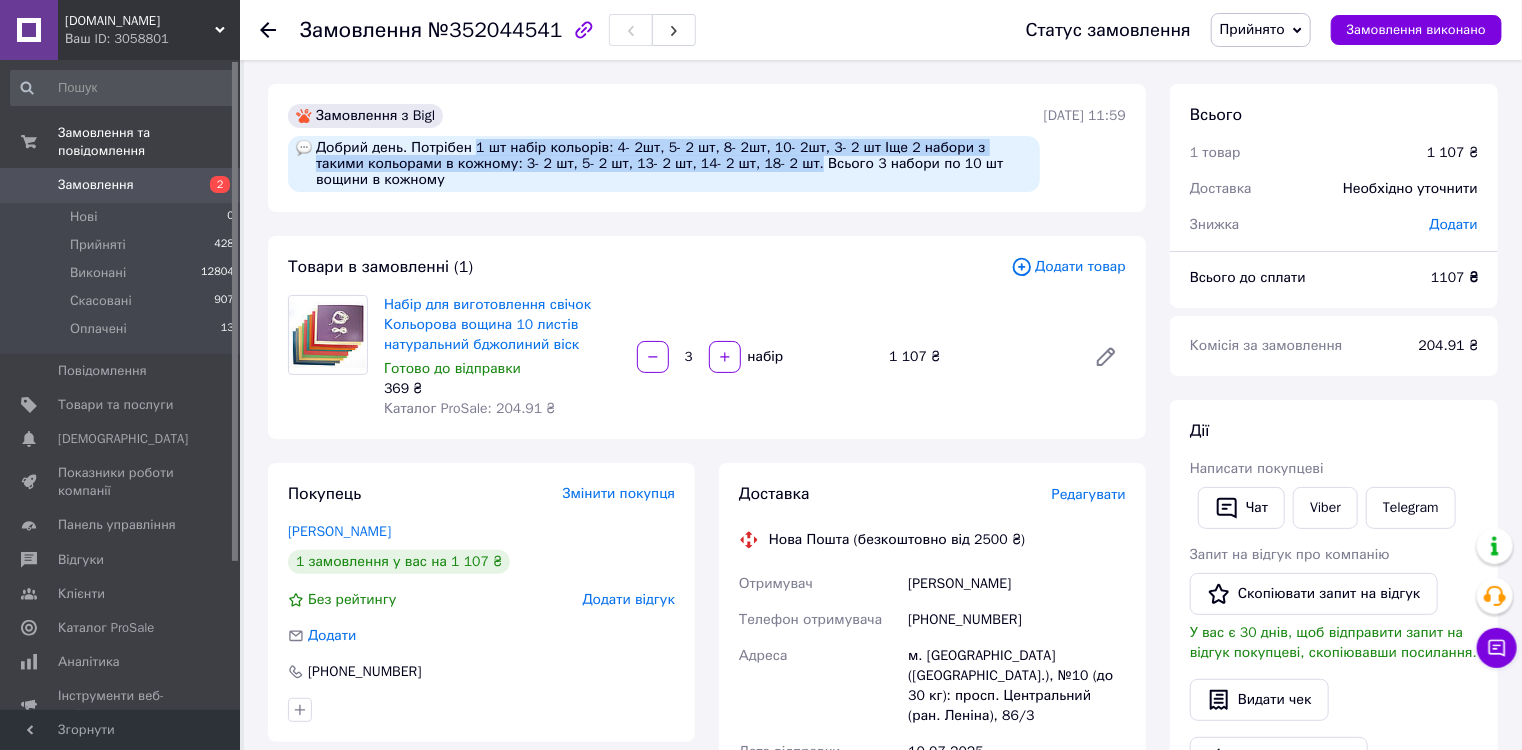 drag, startPoint x: 471, startPoint y: 148, endPoint x: 744, endPoint y: 160, distance: 273.2636 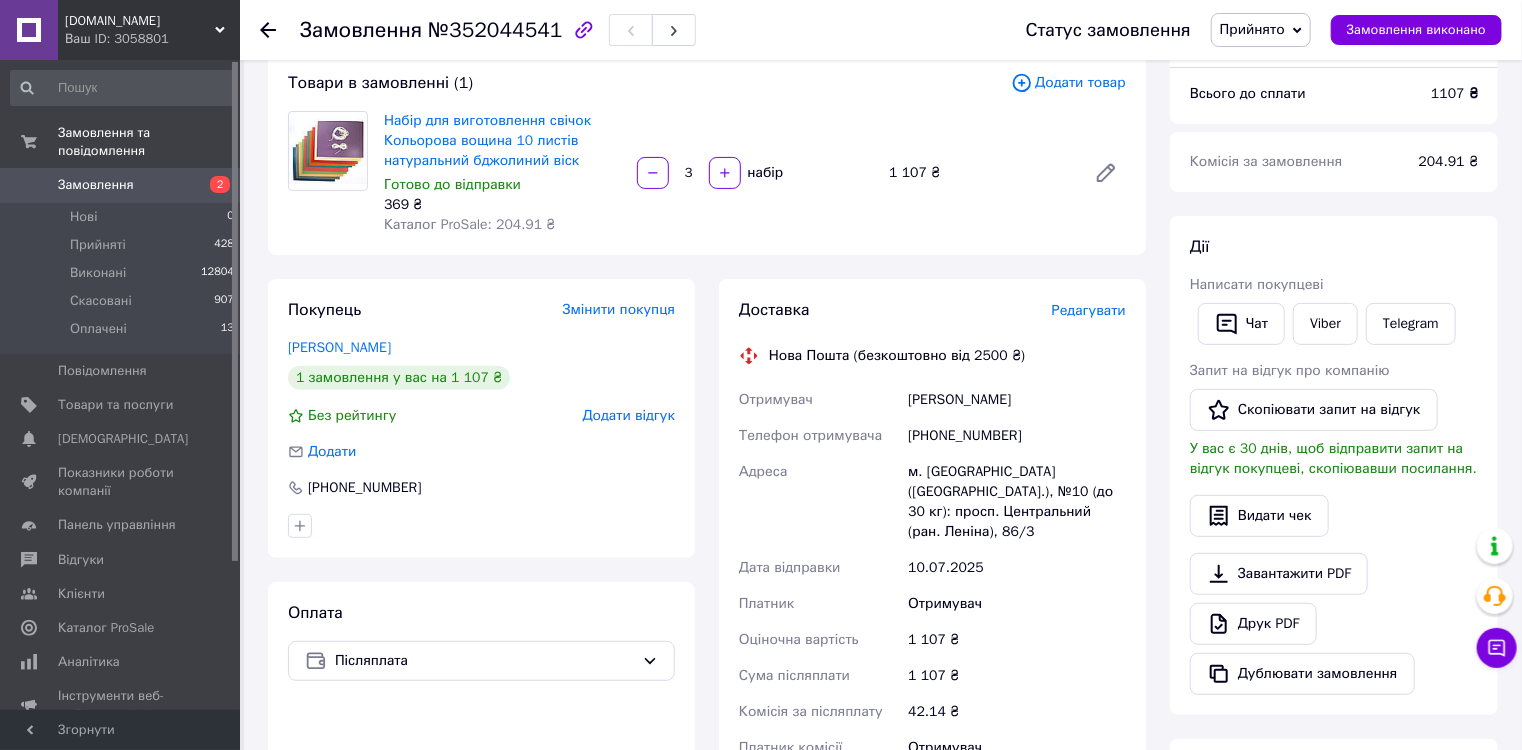 scroll, scrollTop: 240, scrollLeft: 0, axis: vertical 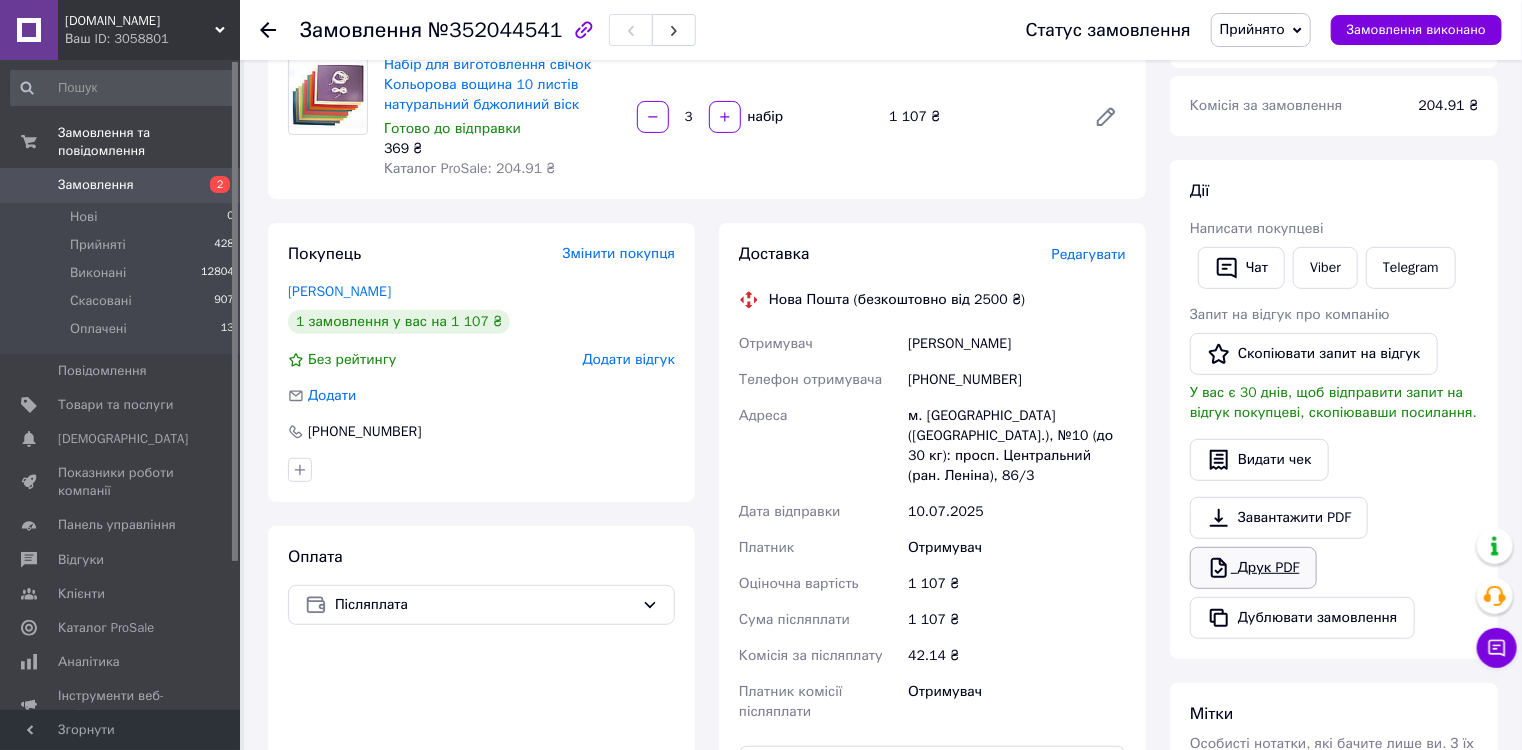 click on "Друк PDF" at bounding box center [1253, 568] 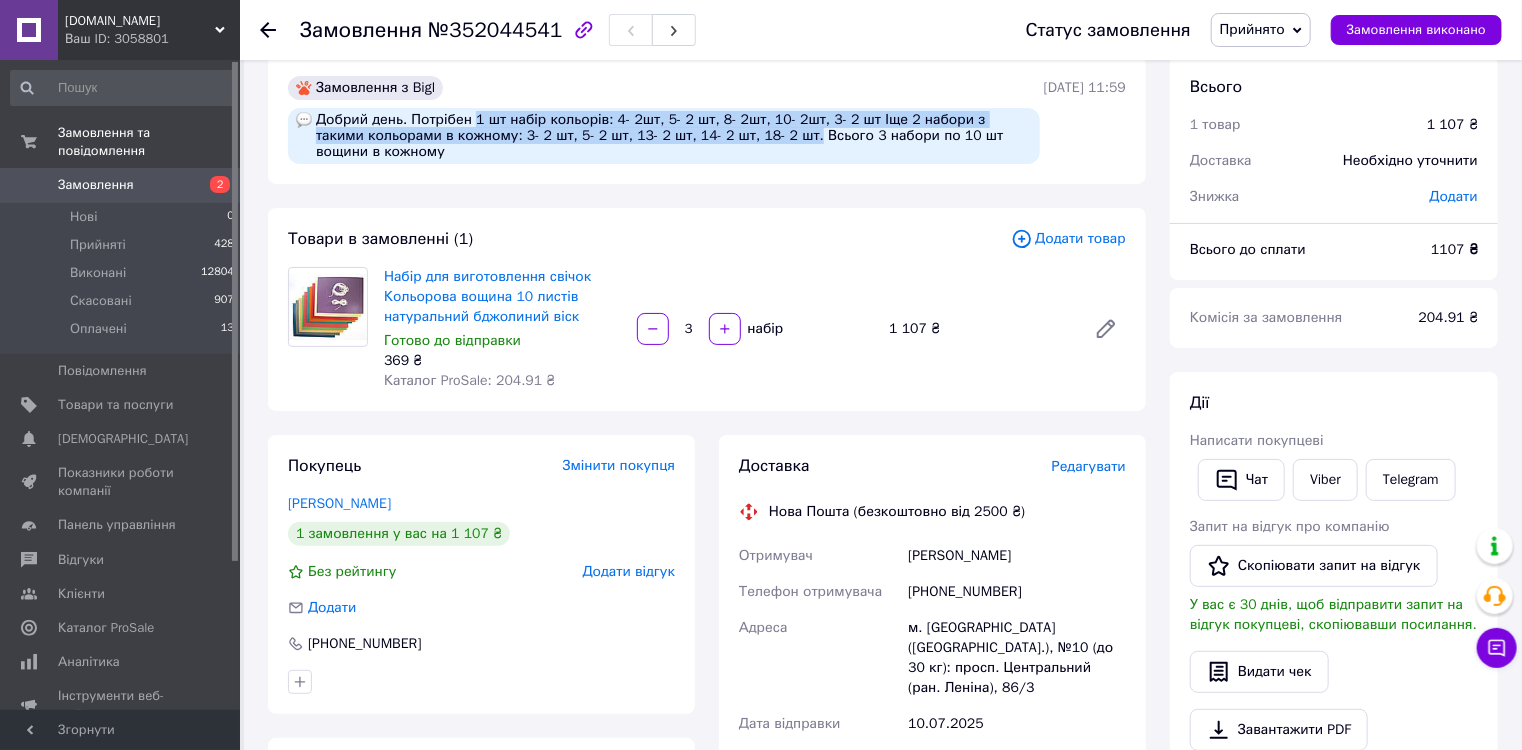 scroll, scrollTop: 0, scrollLeft: 0, axis: both 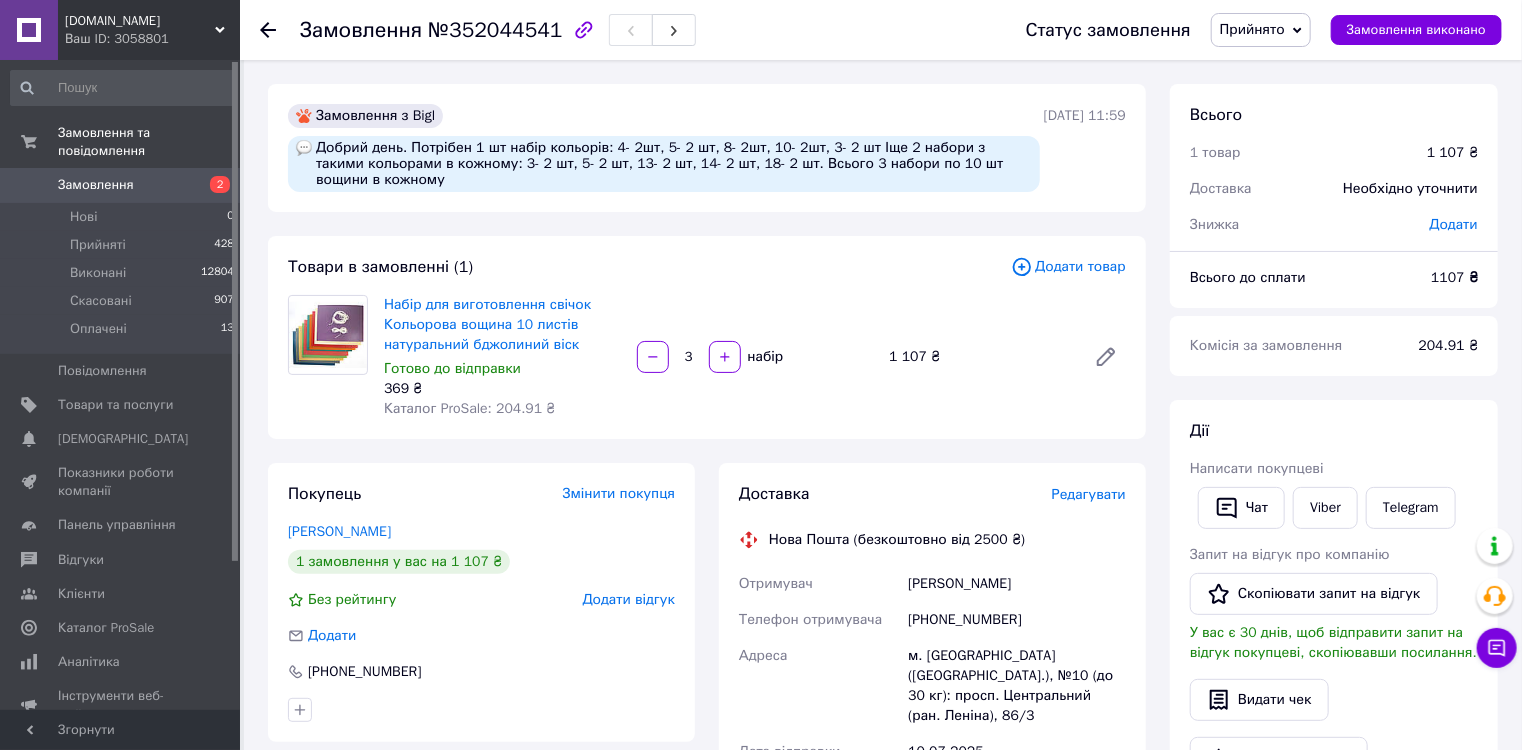 click on "Всього 1 товар 1 107 ₴ Доставка Необхідно уточнити Знижка Додати Всього до сплати 1107 ₴ Комісія за замовлення 204.91 ₴ Дії Написати покупцеві   Чат Viber Telegram Запит на відгук про компанію   Скопіювати запит на відгук У вас є 30 днів, щоб відправити запит на відгук покупцеві, скопіювавши посилання.   Видати чек   Завантажити PDF   Друк PDF   Дублювати замовлення Мітки Особисті нотатки, які бачите лише ви. З їх допомогою можна фільтрувати замовлення Примітки Залишилося 300 символів Очистити Зберегти" at bounding box center (1334, 733) 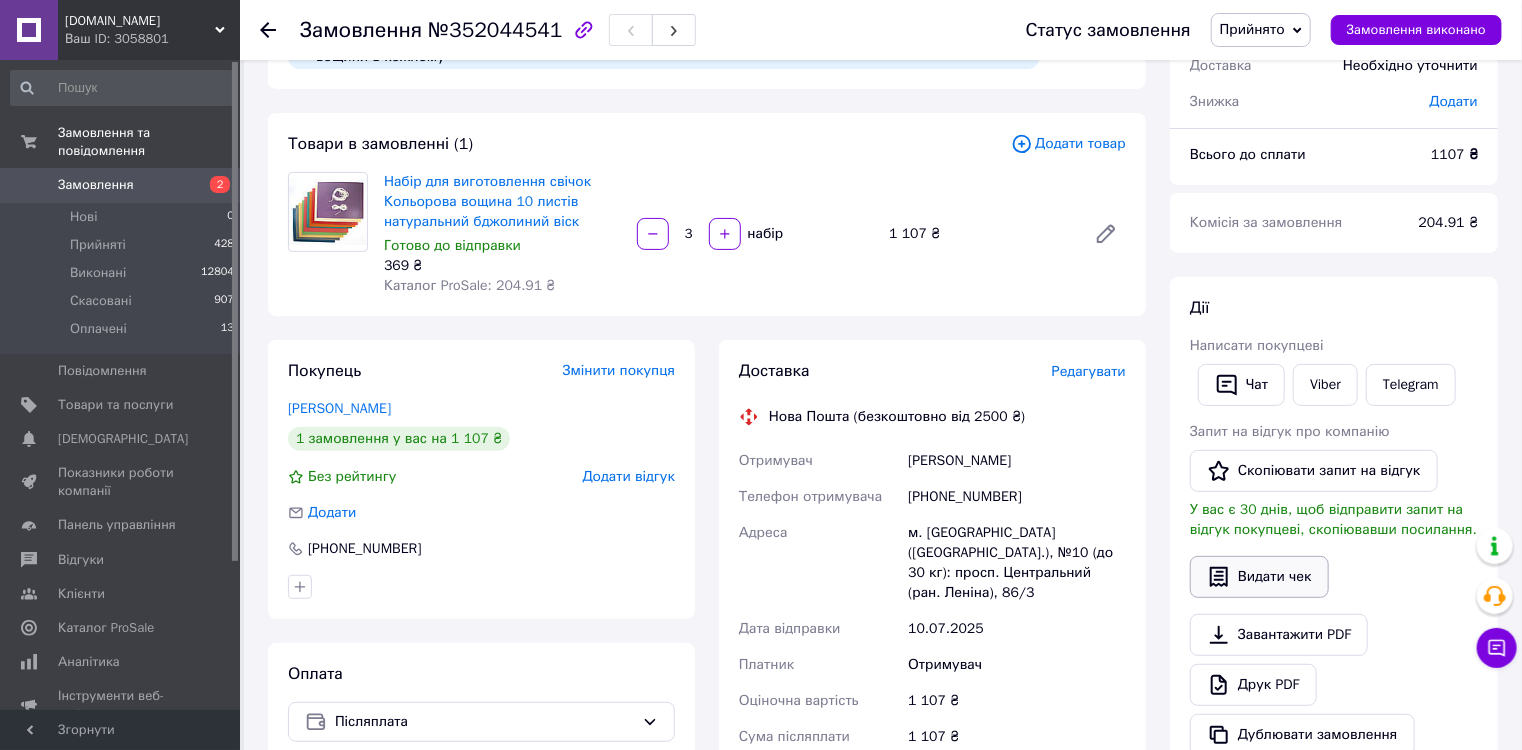 scroll, scrollTop: 160, scrollLeft: 0, axis: vertical 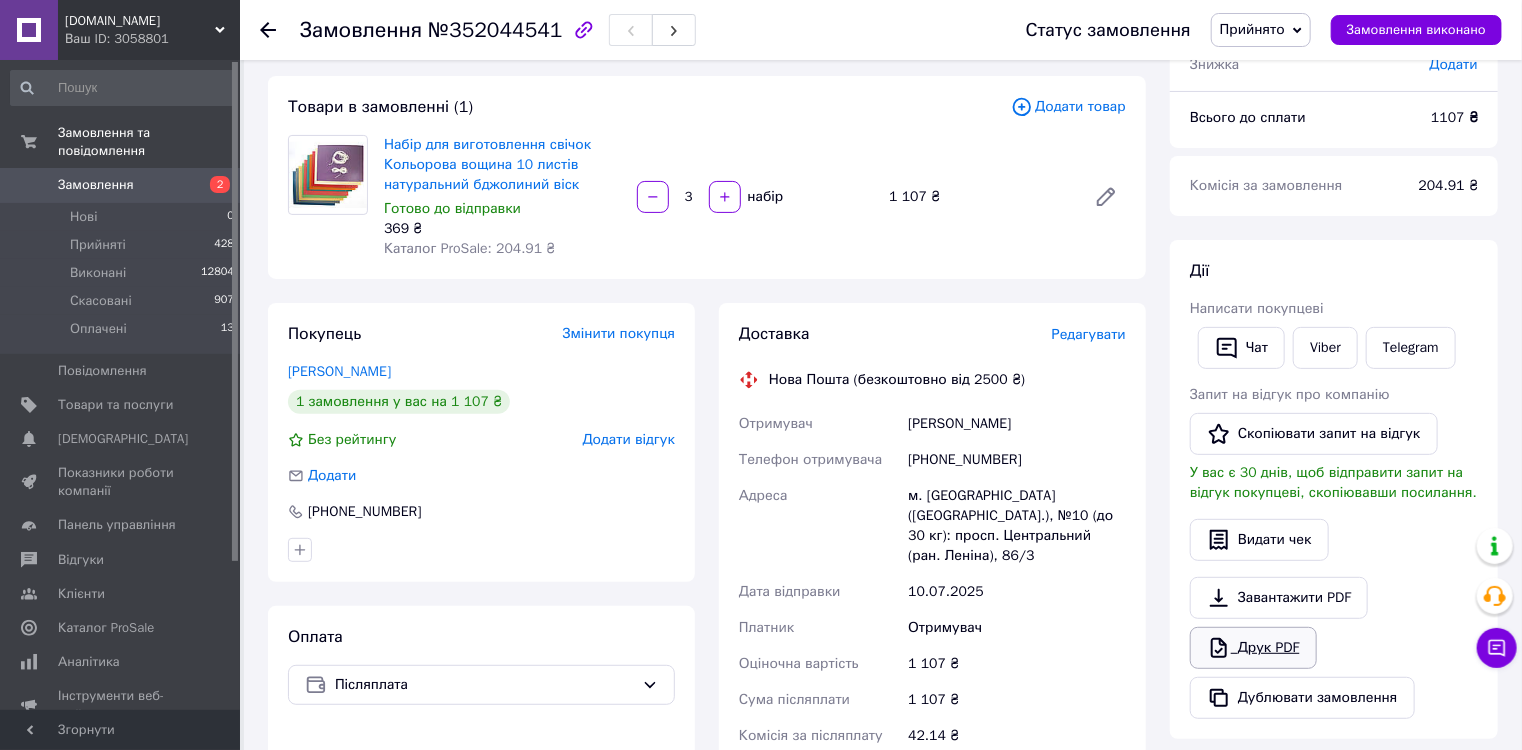 click on "Друк PDF" at bounding box center [1253, 648] 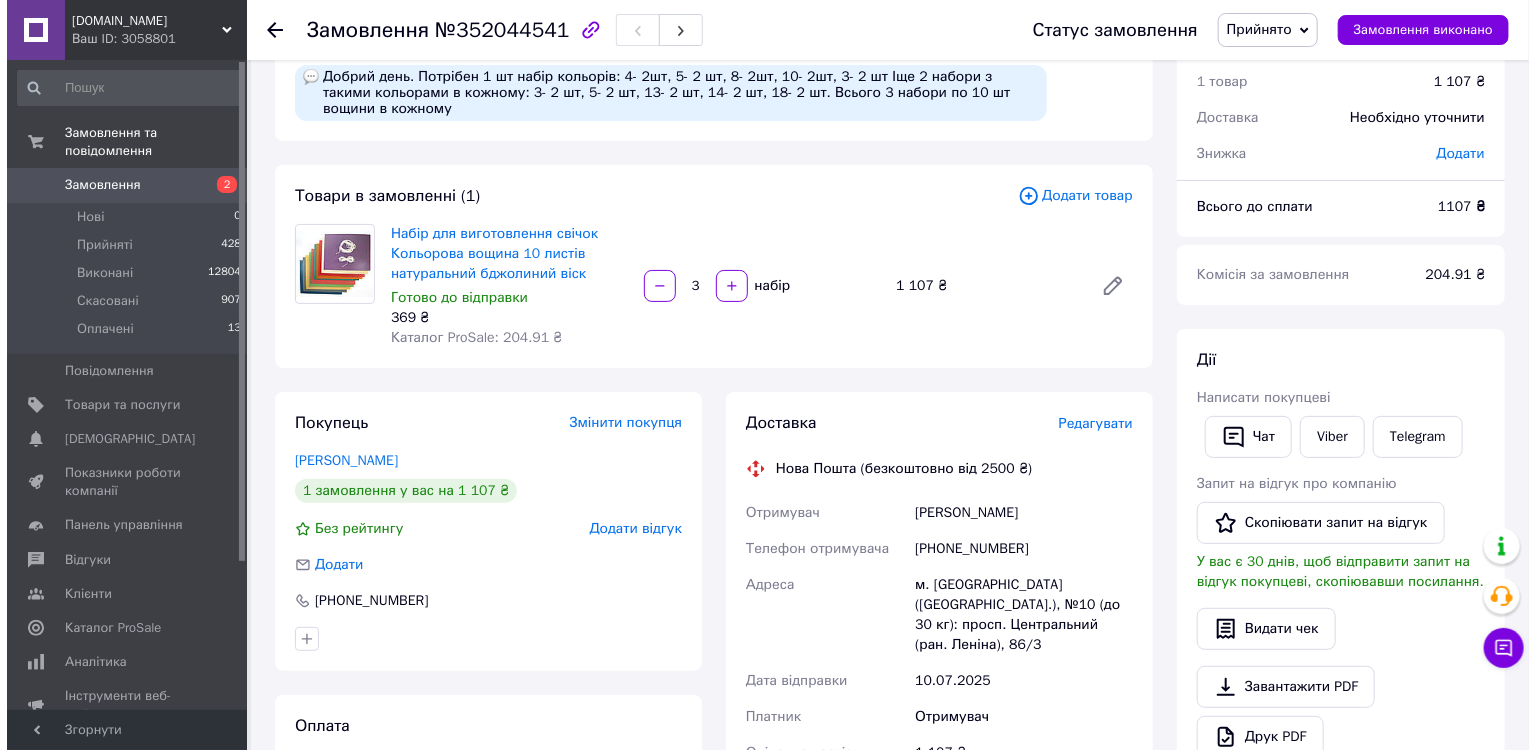 scroll, scrollTop: 0, scrollLeft: 0, axis: both 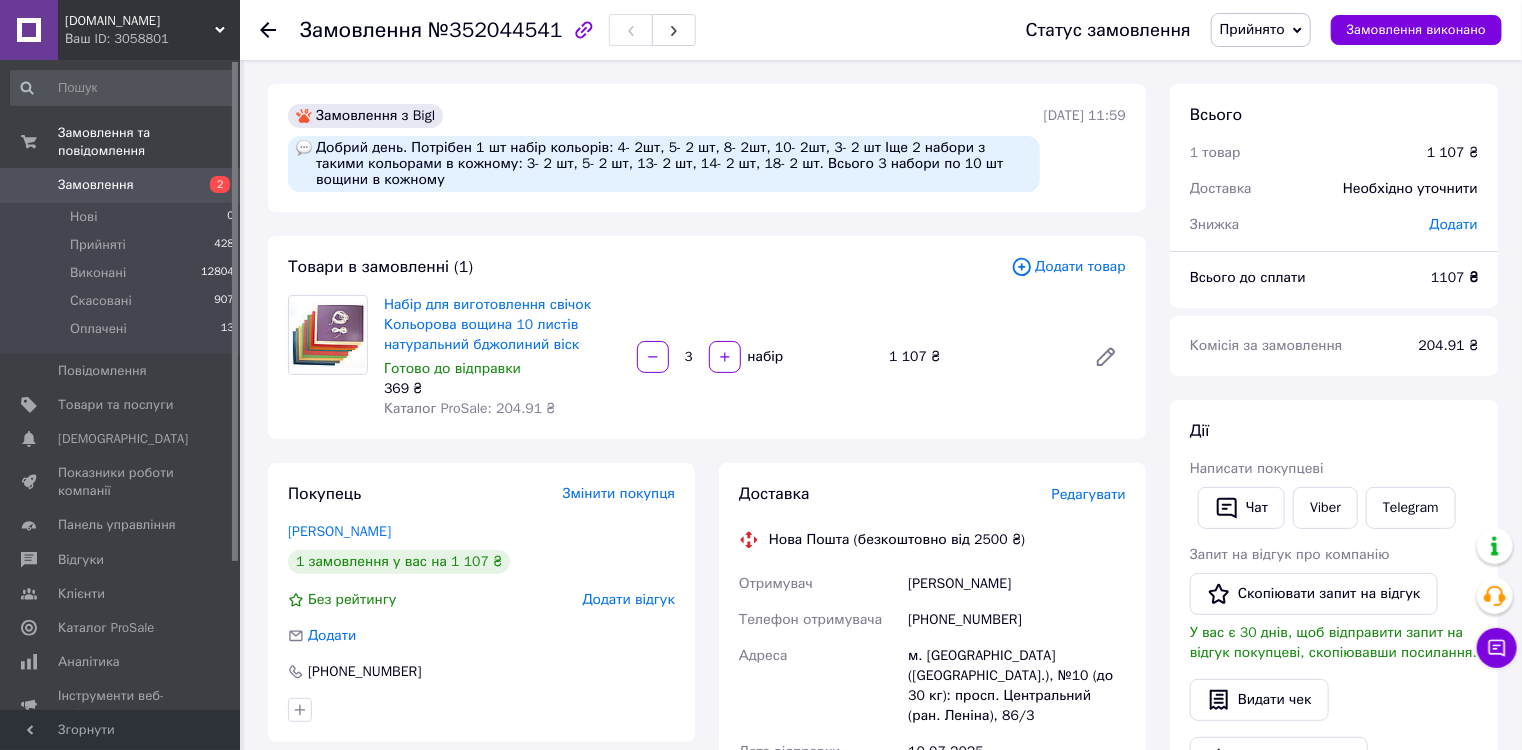 click on "Редагувати" at bounding box center (1089, 494) 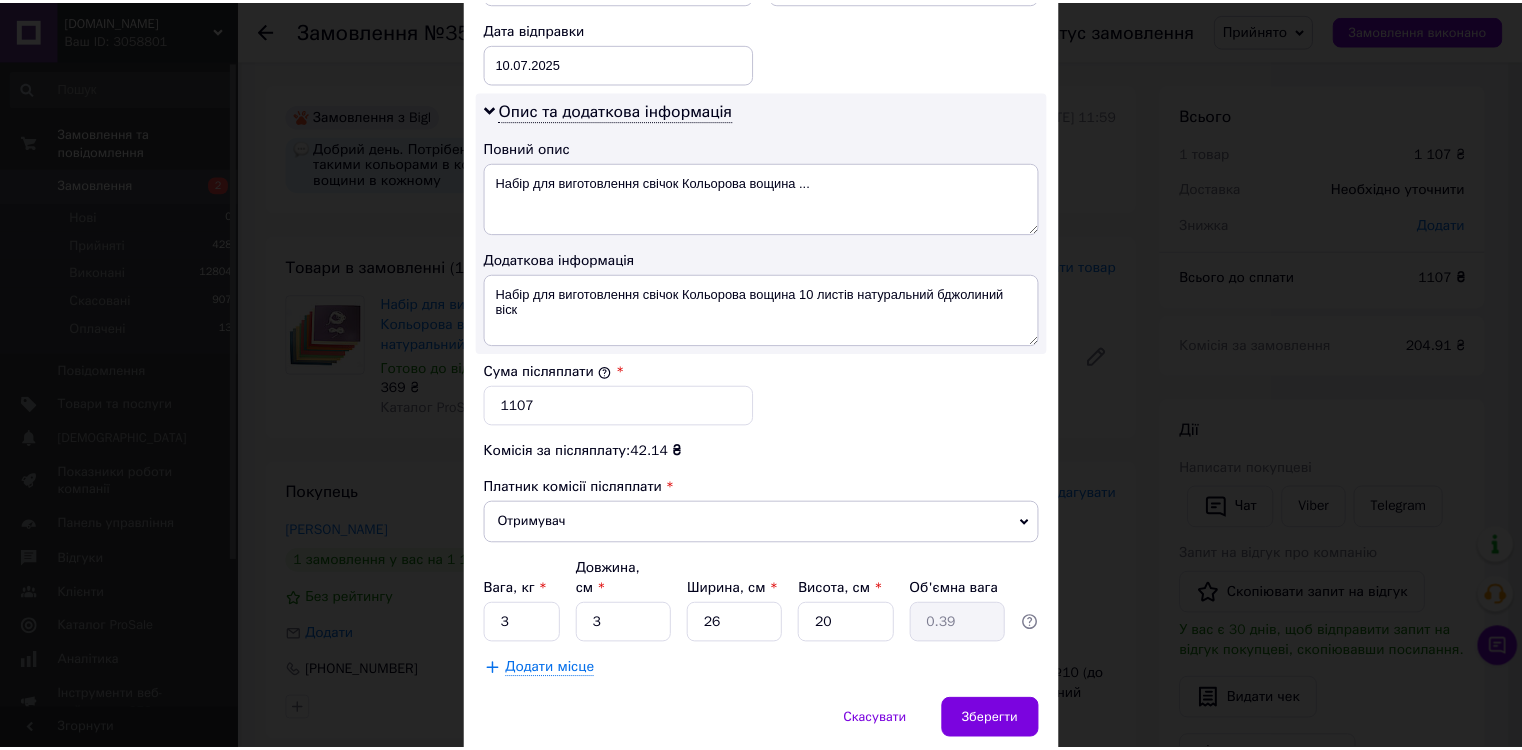 scroll, scrollTop: 993, scrollLeft: 0, axis: vertical 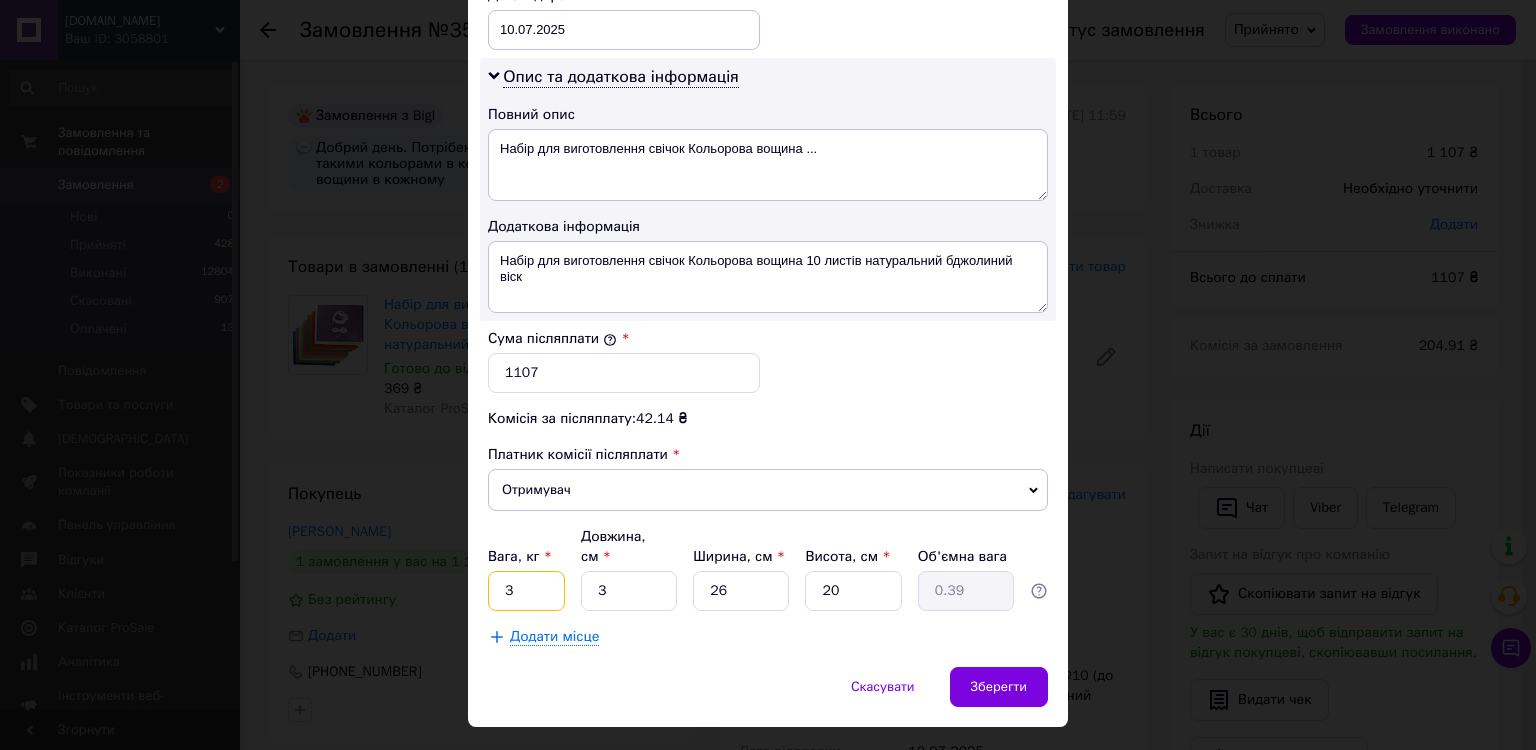 drag, startPoint x: 512, startPoint y: 548, endPoint x: 495, endPoint y: 543, distance: 17.720045 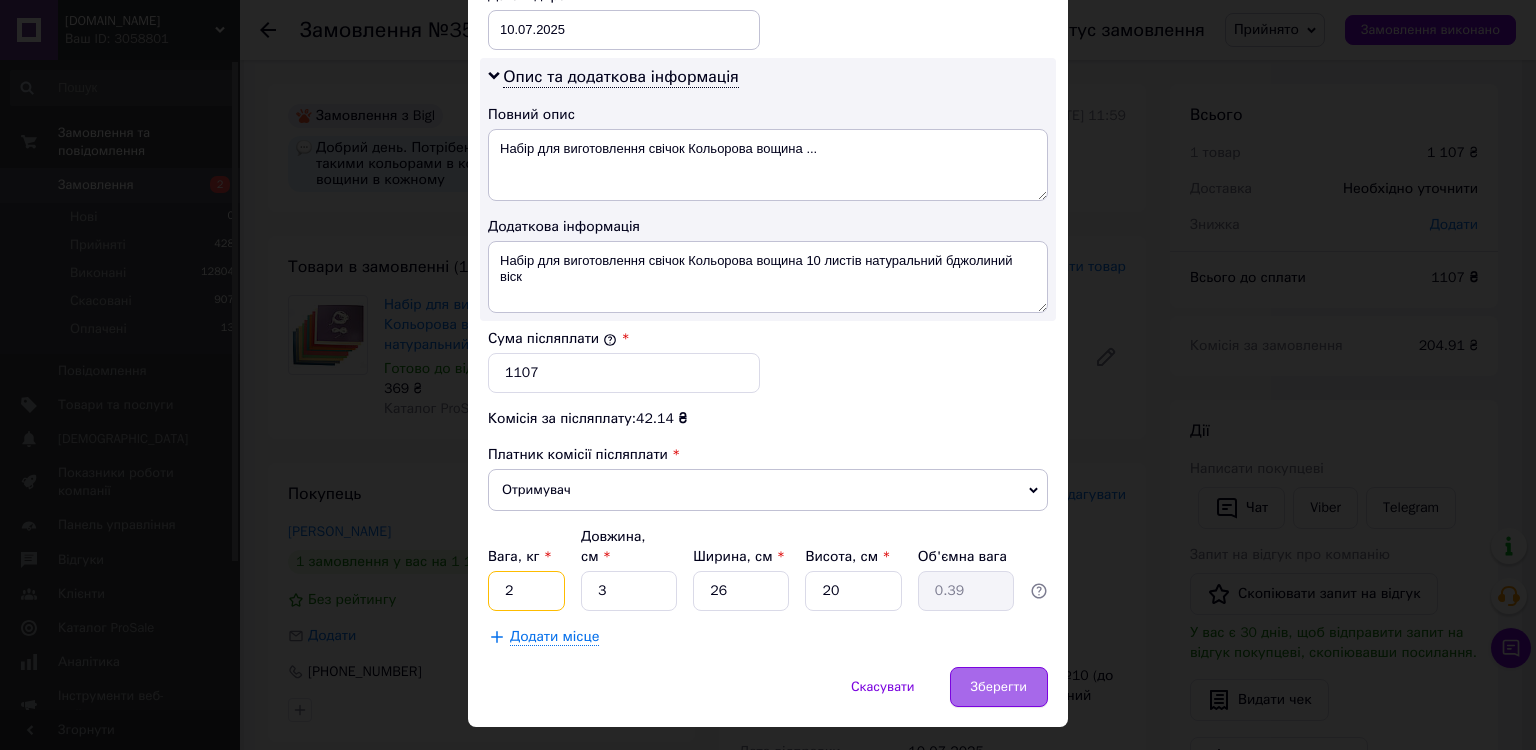 type on "2" 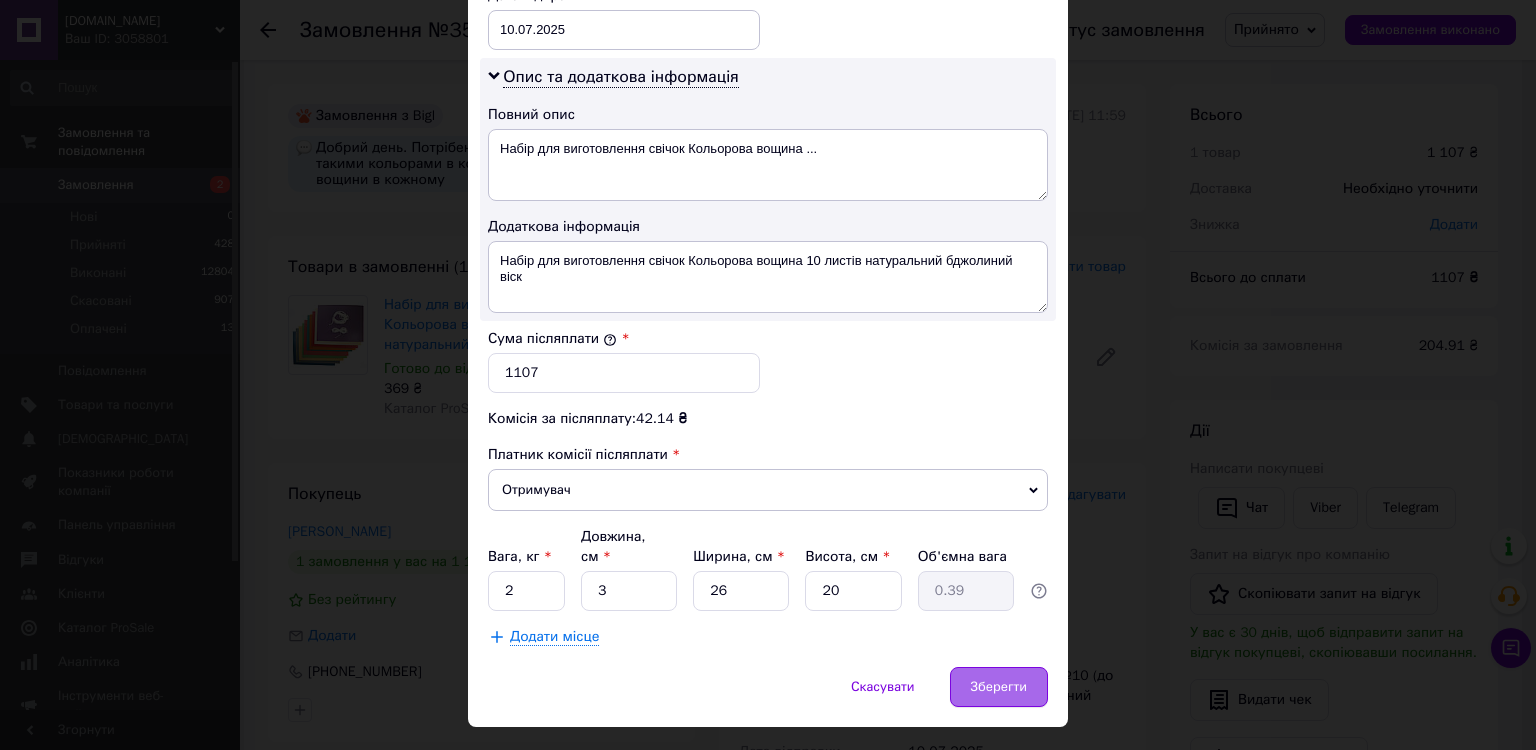 click on "Зберегти" at bounding box center [999, 687] 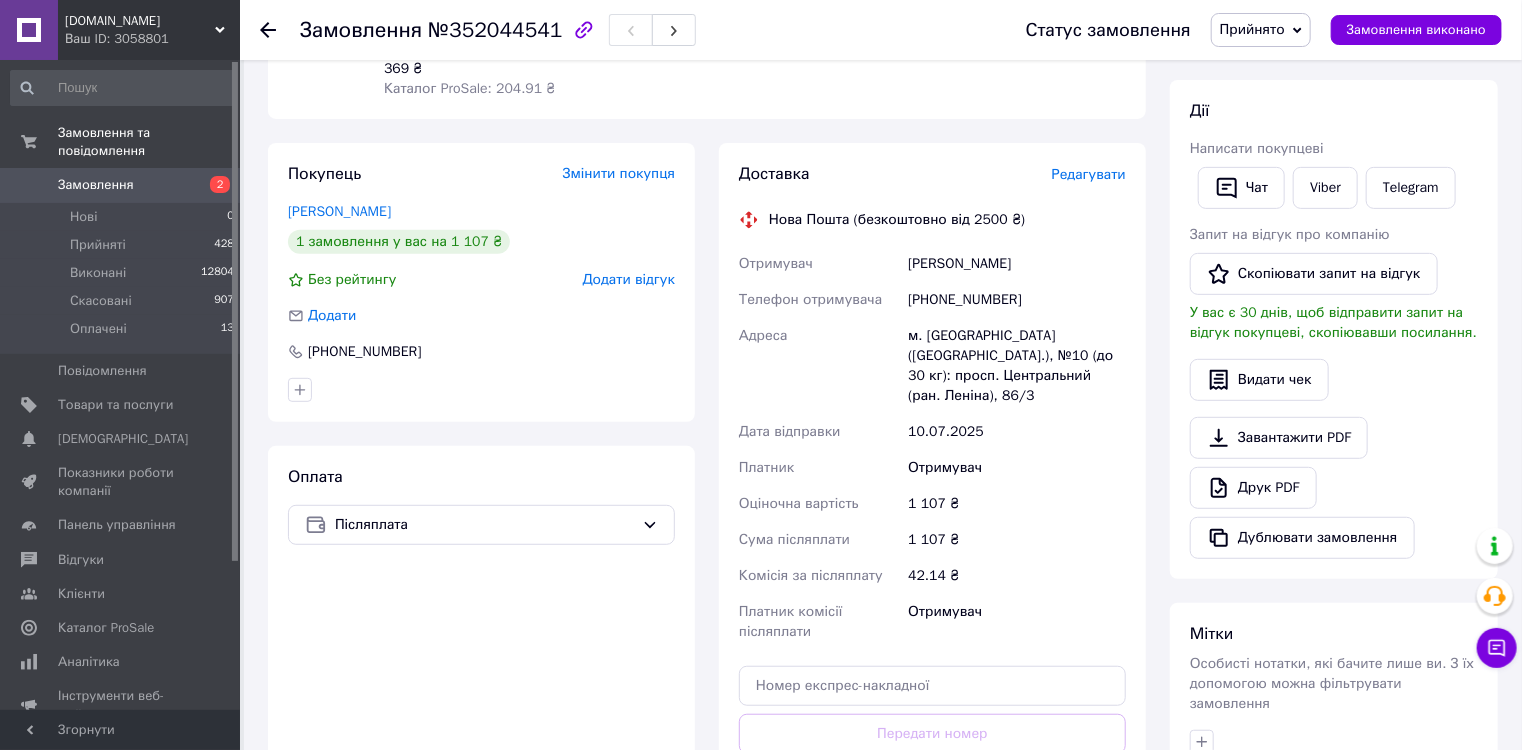 scroll, scrollTop: 400, scrollLeft: 0, axis: vertical 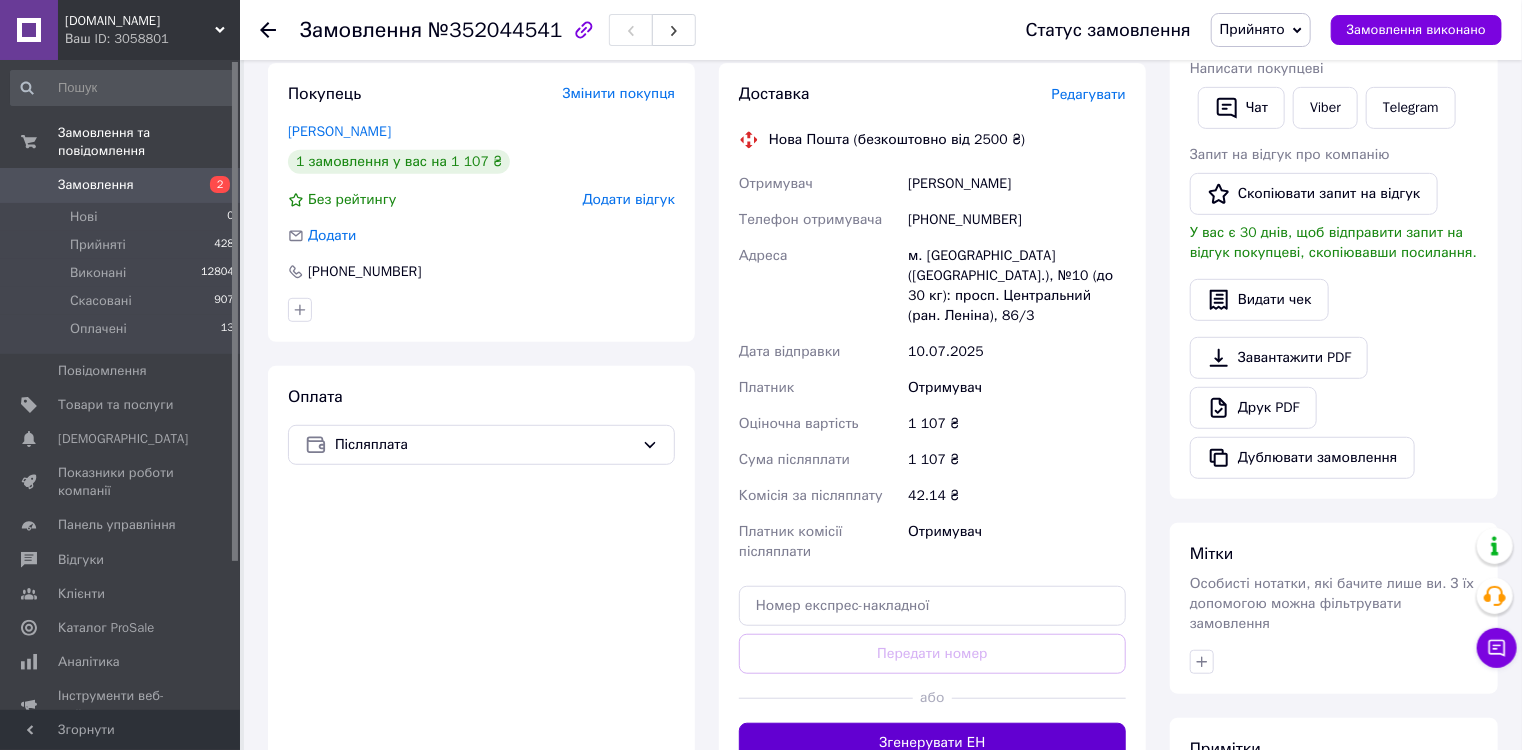click on "Згенерувати ЕН" at bounding box center [932, 743] 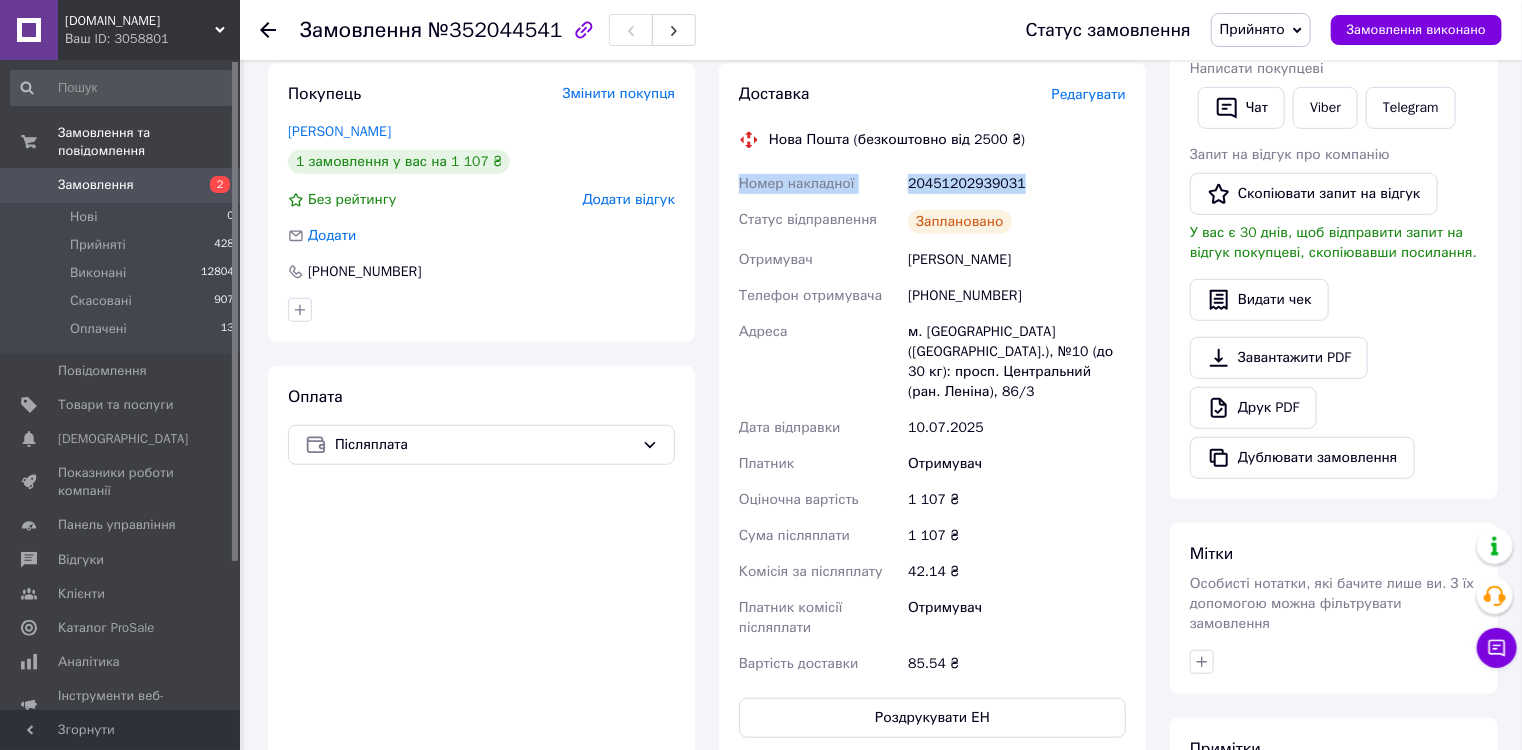 drag, startPoint x: 1028, startPoint y: 187, endPoint x: 736, endPoint y: 180, distance: 292.0839 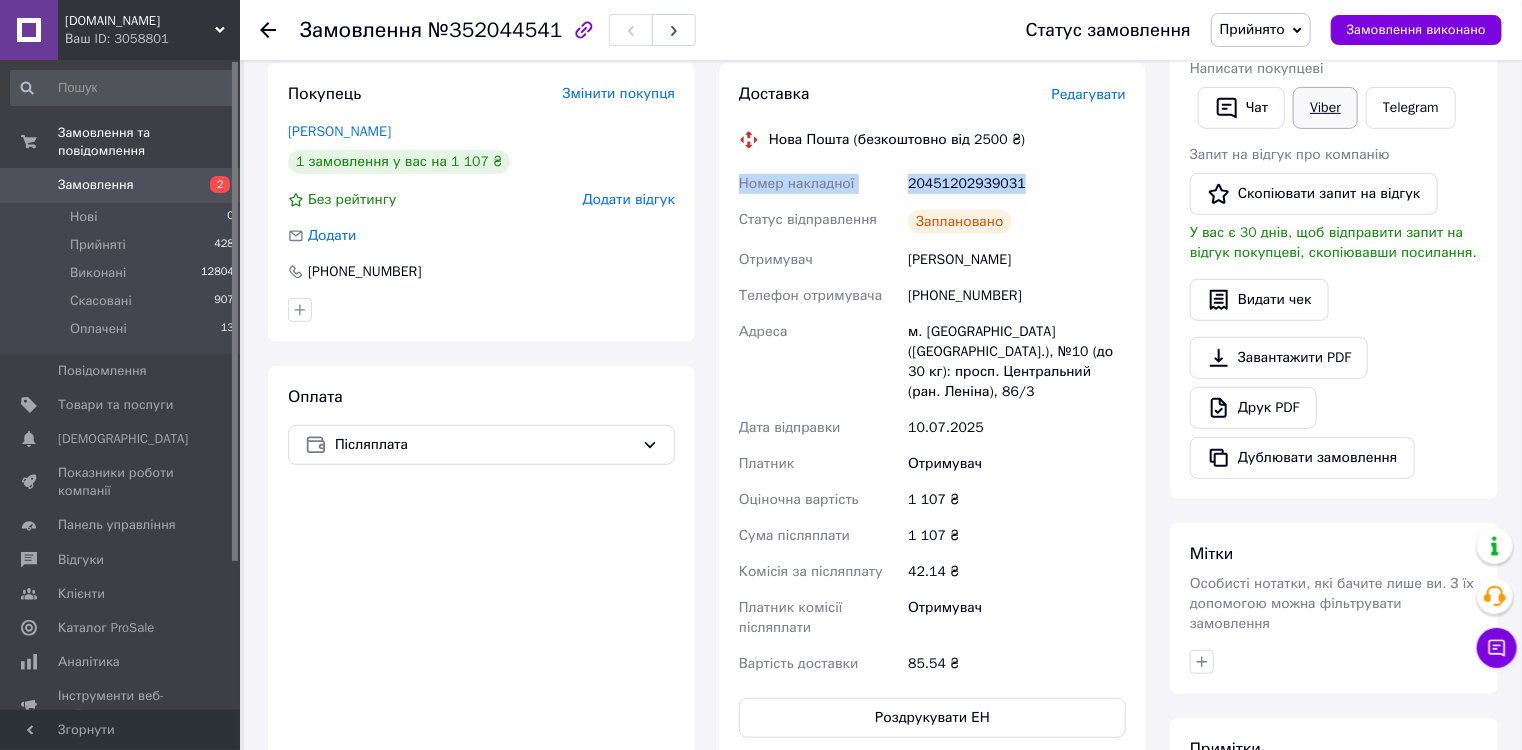click on "Viber" at bounding box center (1325, 108) 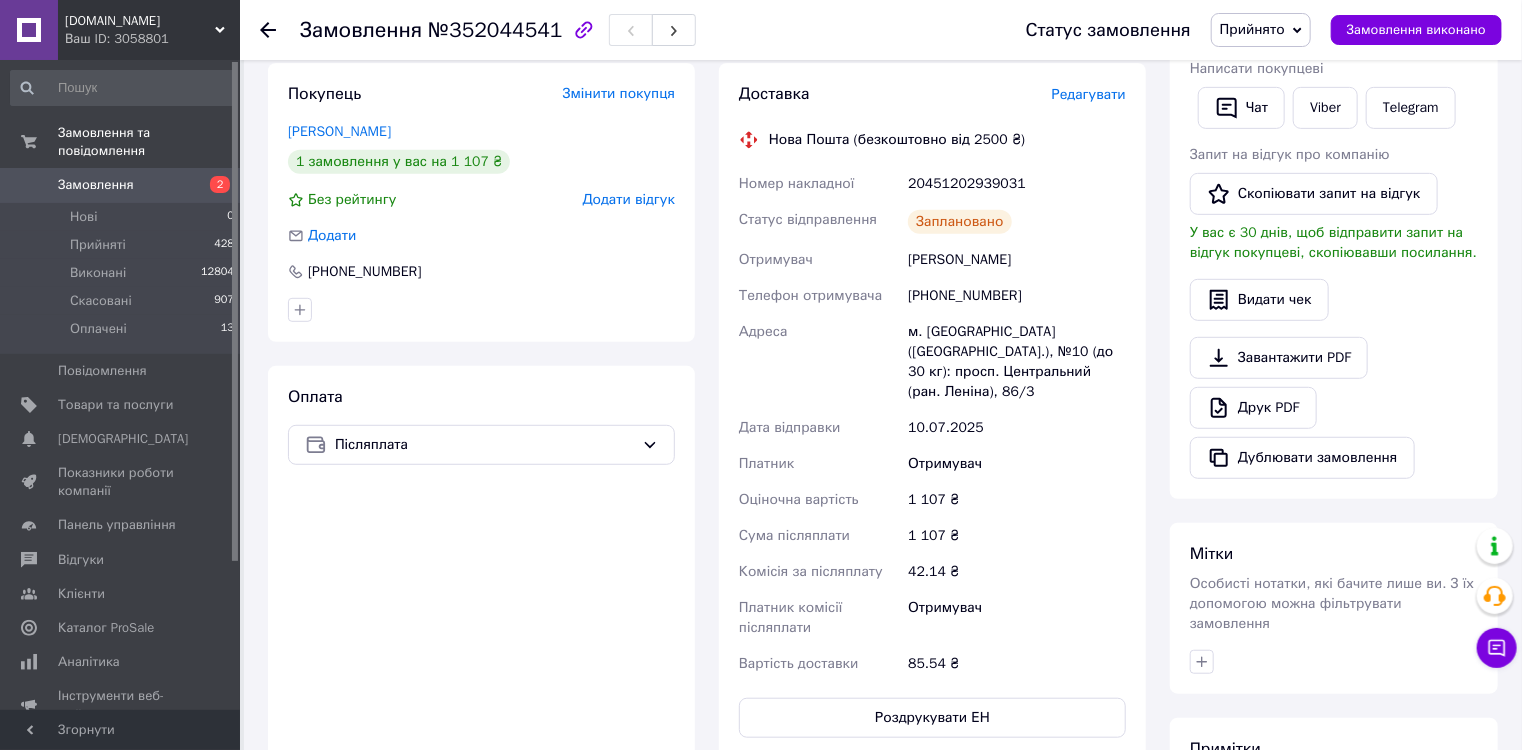 click on "Завантажити PDF   Друк PDF   Дублювати замовлення" at bounding box center (1334, 408) 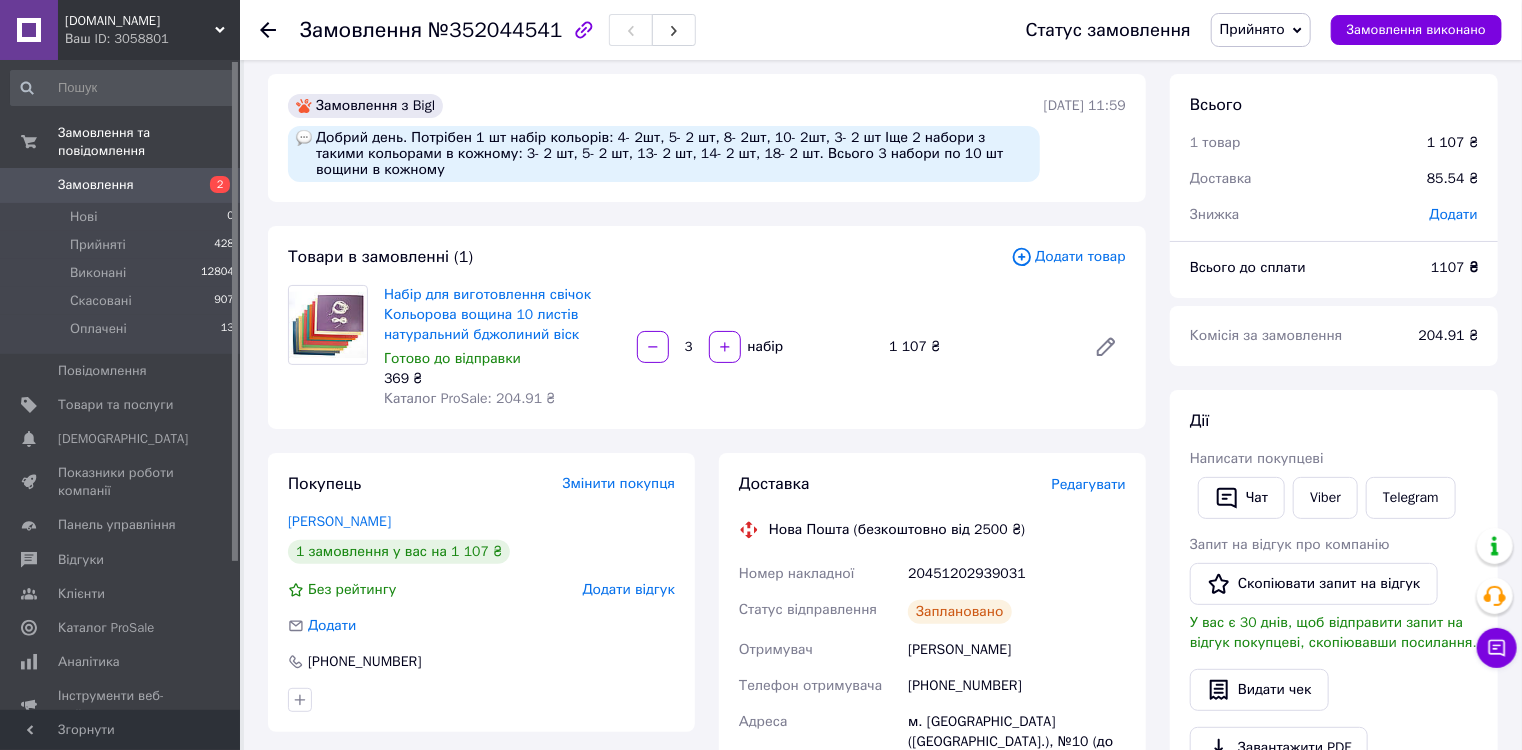 scroll, scrollTop: 0, scrollLeft: 0, axis: both 